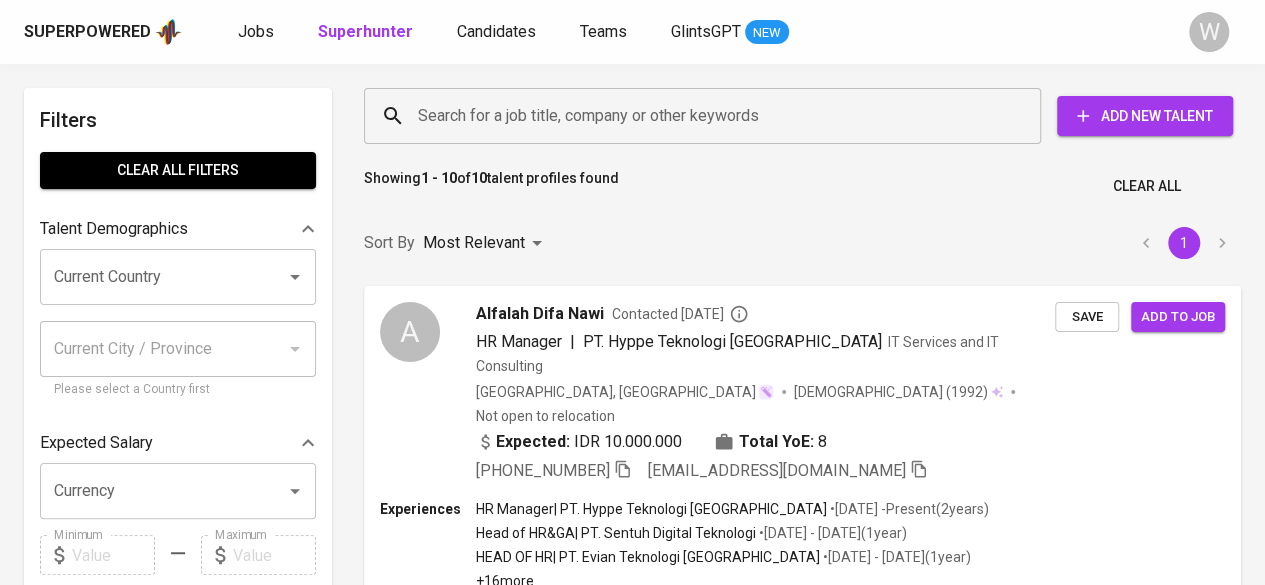 scroll, scrollTop: 600, scrollLeft: 0, axis: vertical 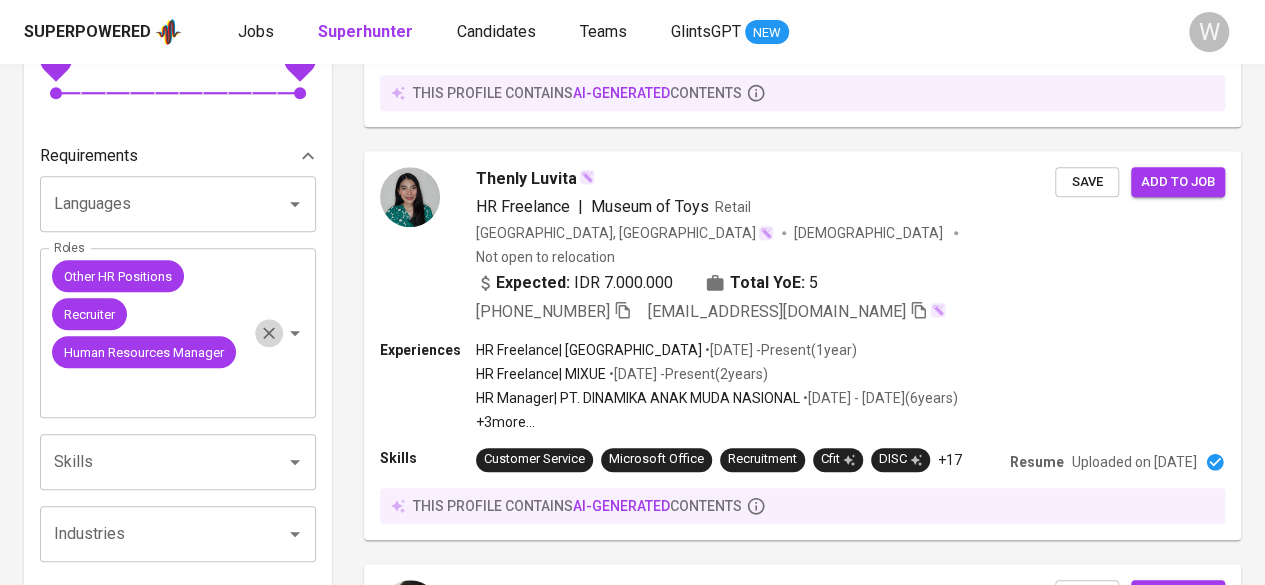 click 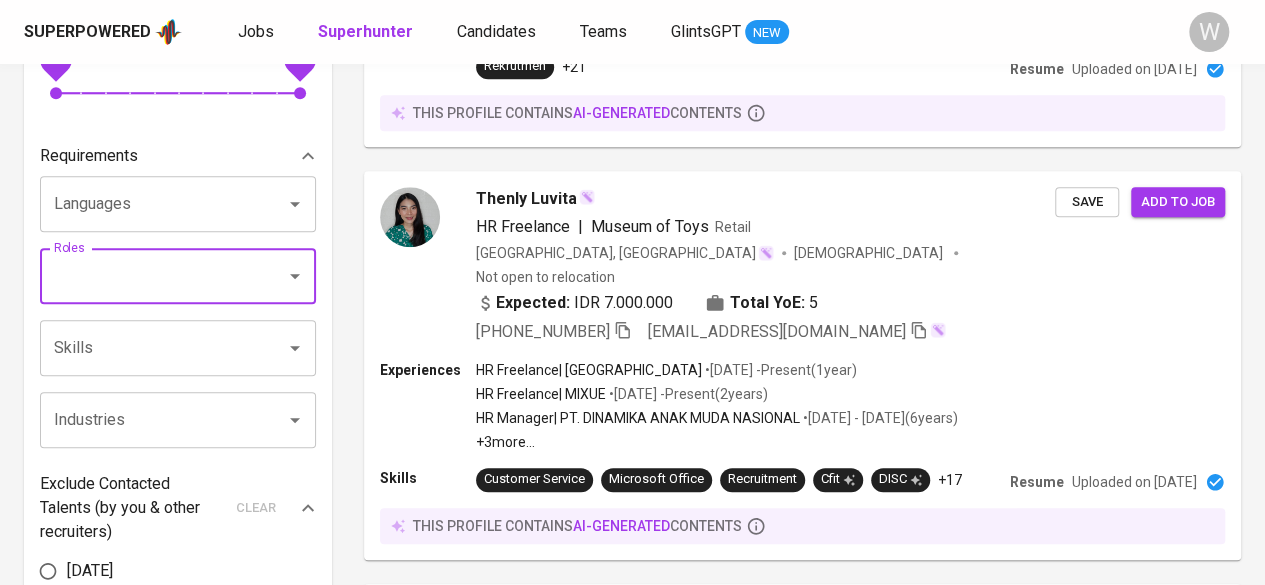 scroll, scrollTop: 485, scrollLeft: 0, axis: vertical 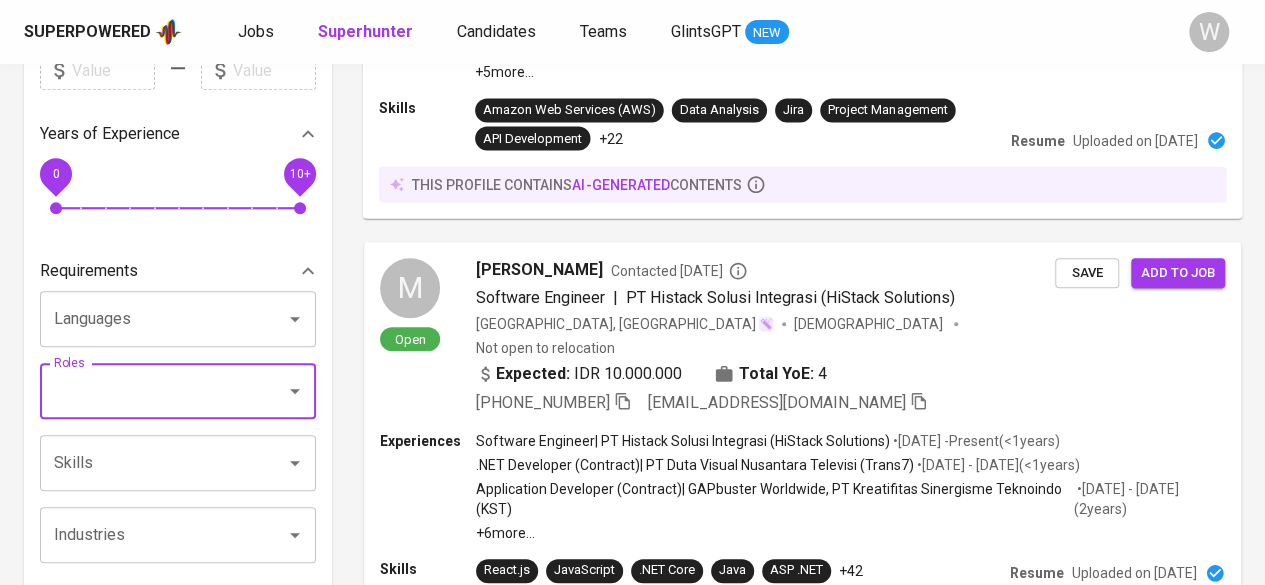 click on "Experiences Project Manager, Business & System Analyst  | PT. Kloverkes Solusi Integrasi   •  [DATE] -  Present  ( 2  years ) Project Manager, Business & System Analyst  | Freelance   •  [DATE] - [DATE]  ( <1  years ) IT Consultant / On-Site Engineer  | PT Integrasi Logistik Cipta Solusi (ILCS)   •  [DATE] - [DATE]  ( <1  years ) +5  more ... Skills Amazon Web Services (AWS) Data Analysis Jira Project Management API Development +22 Resume Uploaded on [DATE] this profile contains  AI-generated  contents" at bounding box center [803, 103] 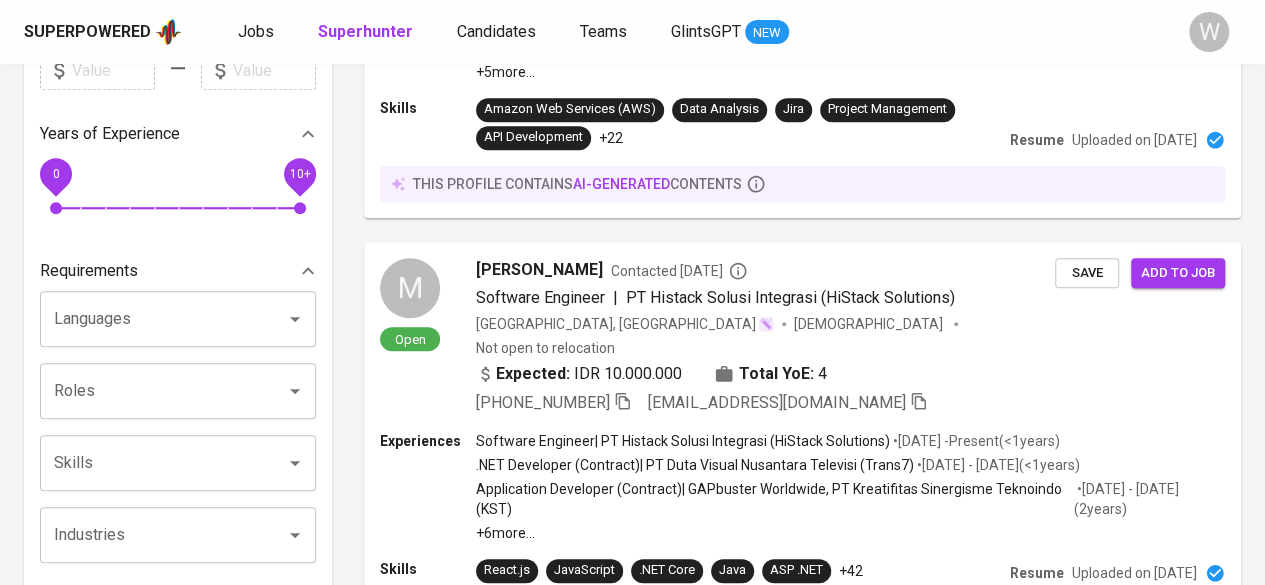 click on "Search for a job title, company or other keywords" at bounding box center (707, -369) 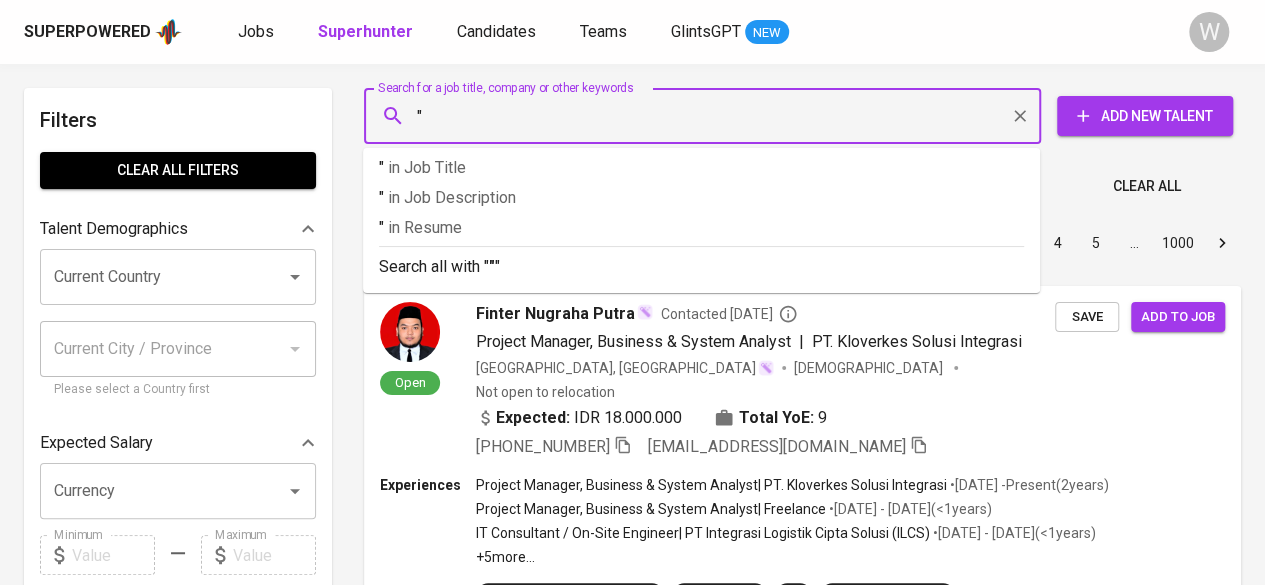 paste on "[PERSON_NAME]" 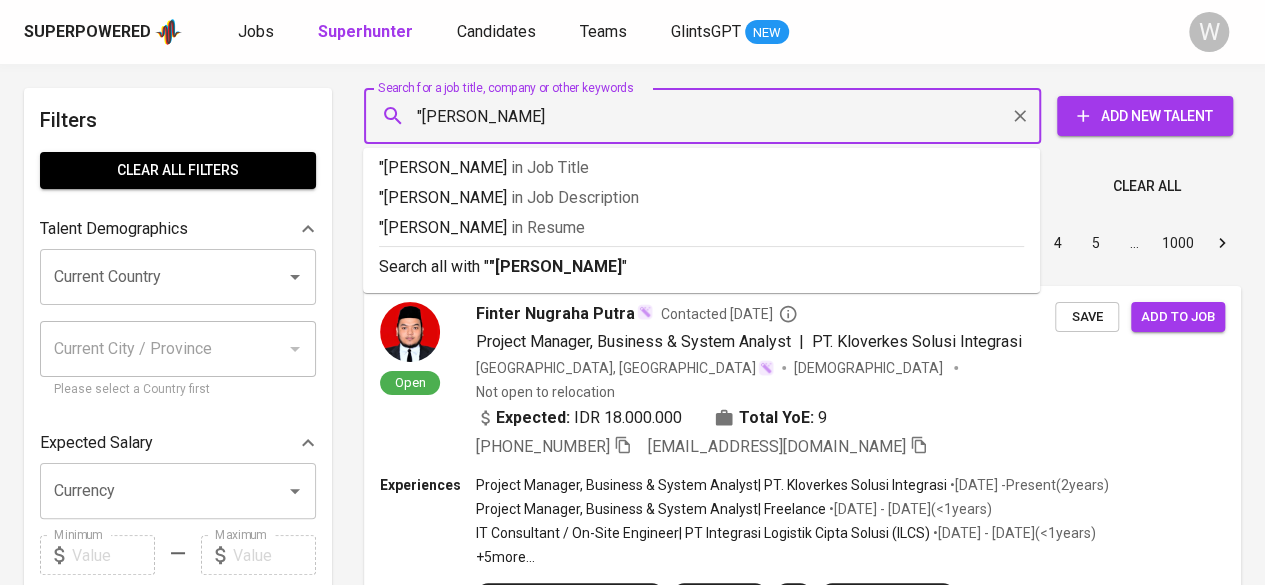 type on ""Kenzo Laluan"" 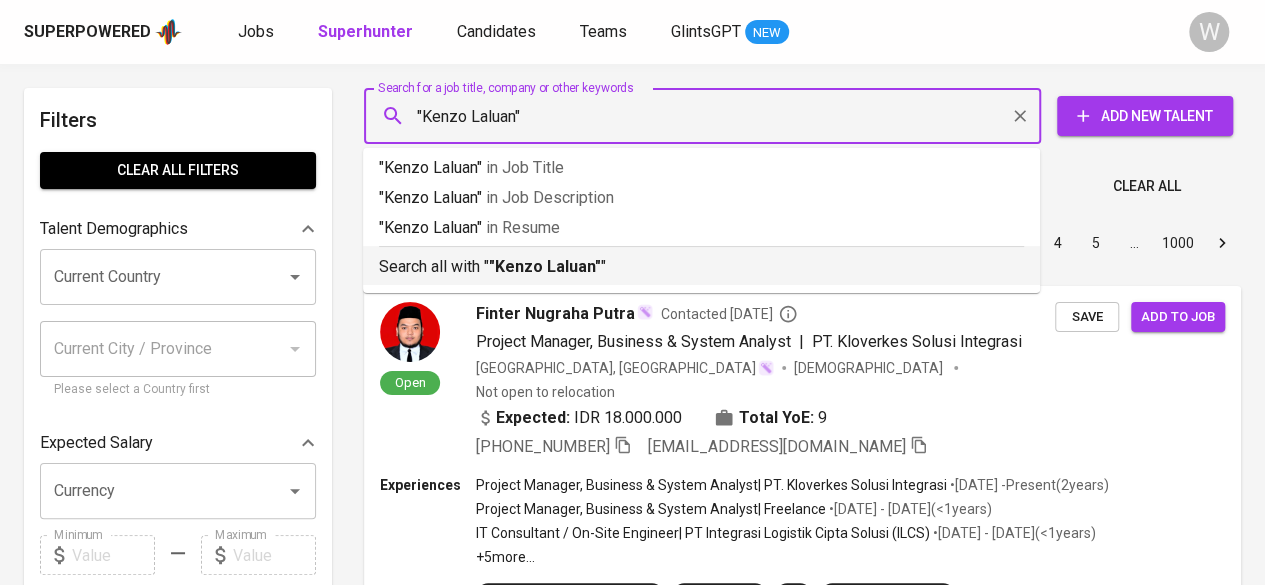 click on "Search all with " "[PERSON_NAME]" "" at bounding box center [701, 262] 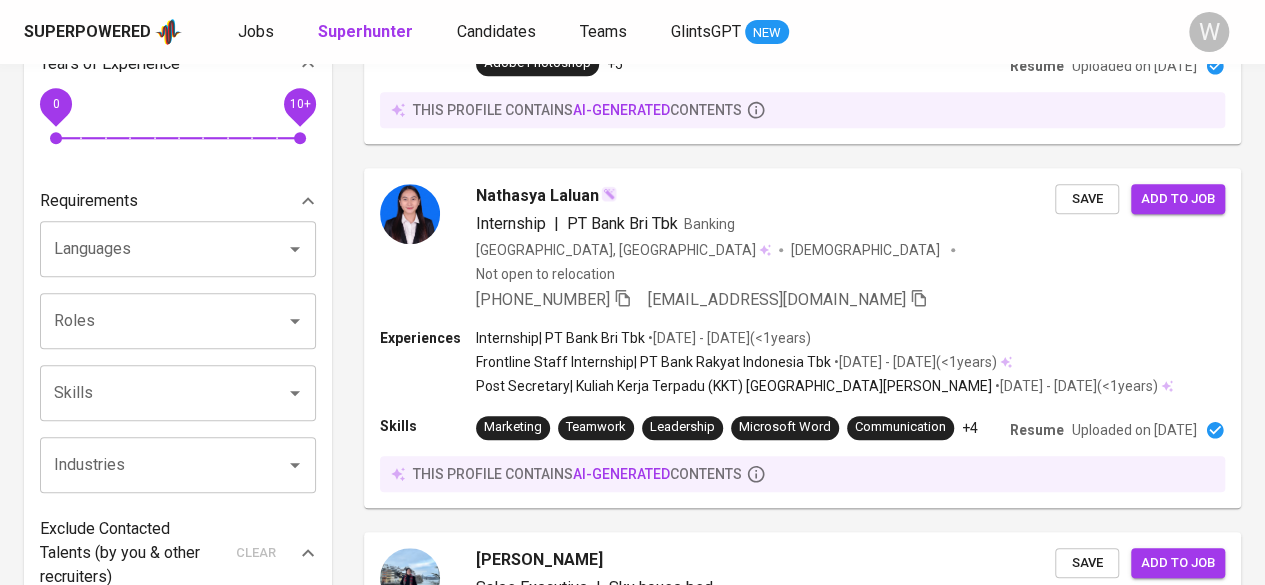 scroll, scrollTop: 547, scrollLeft: 0, axis: vertical 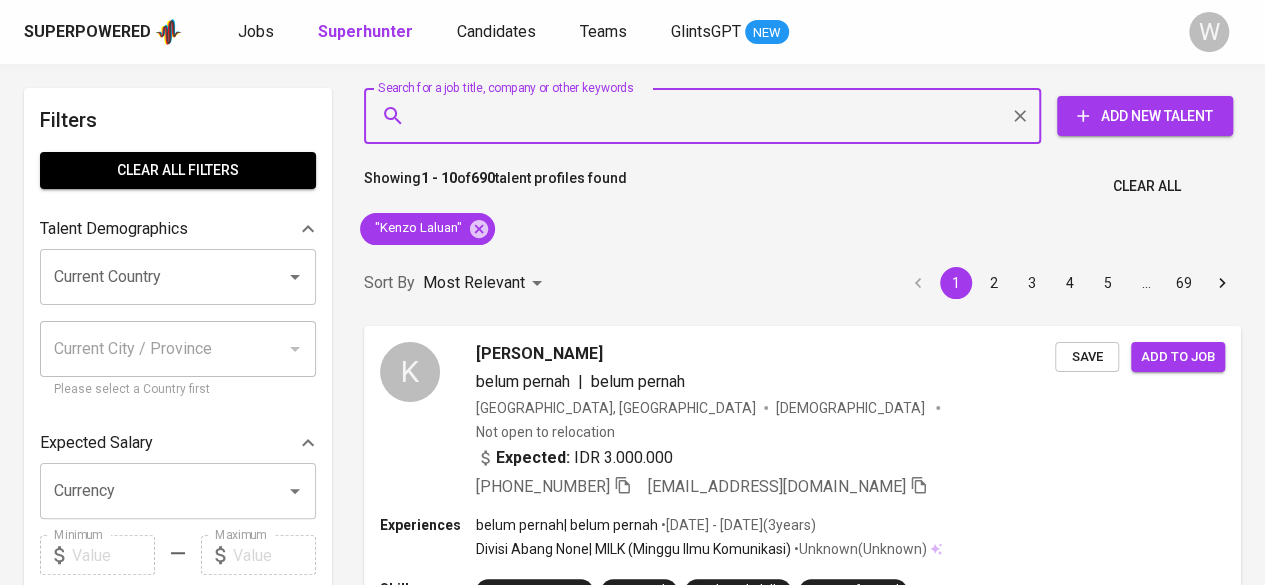paste on "[EMAIL_ADDRESS][DOMAIN_NAME]" 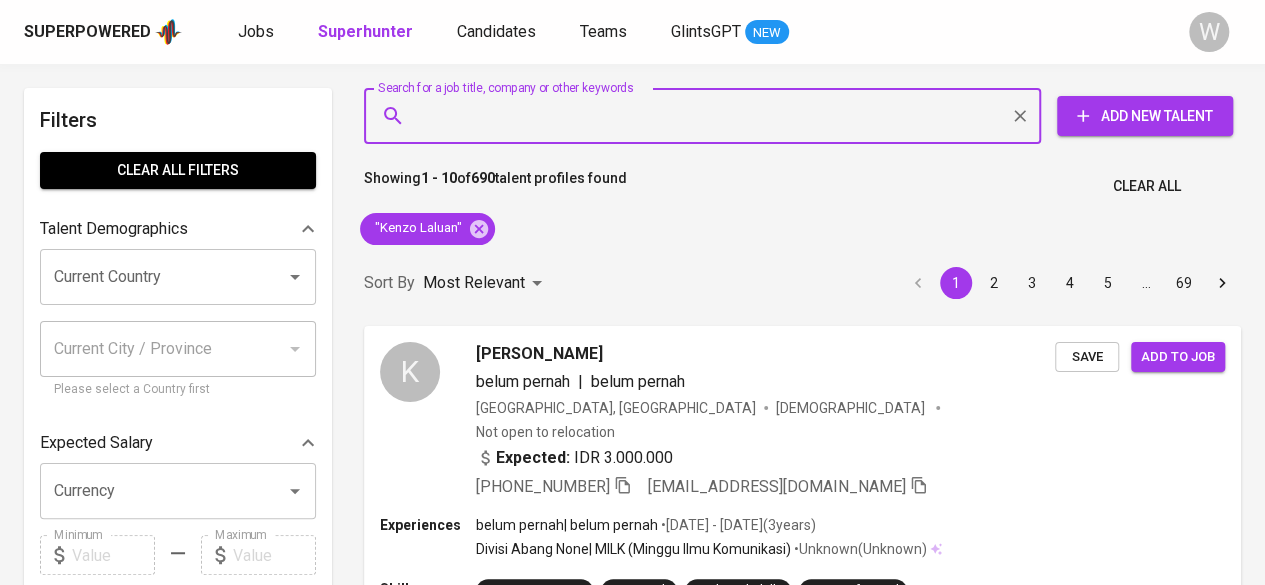 type on "[EMAIL_ADDRESS][DOMAIN_NAME]" 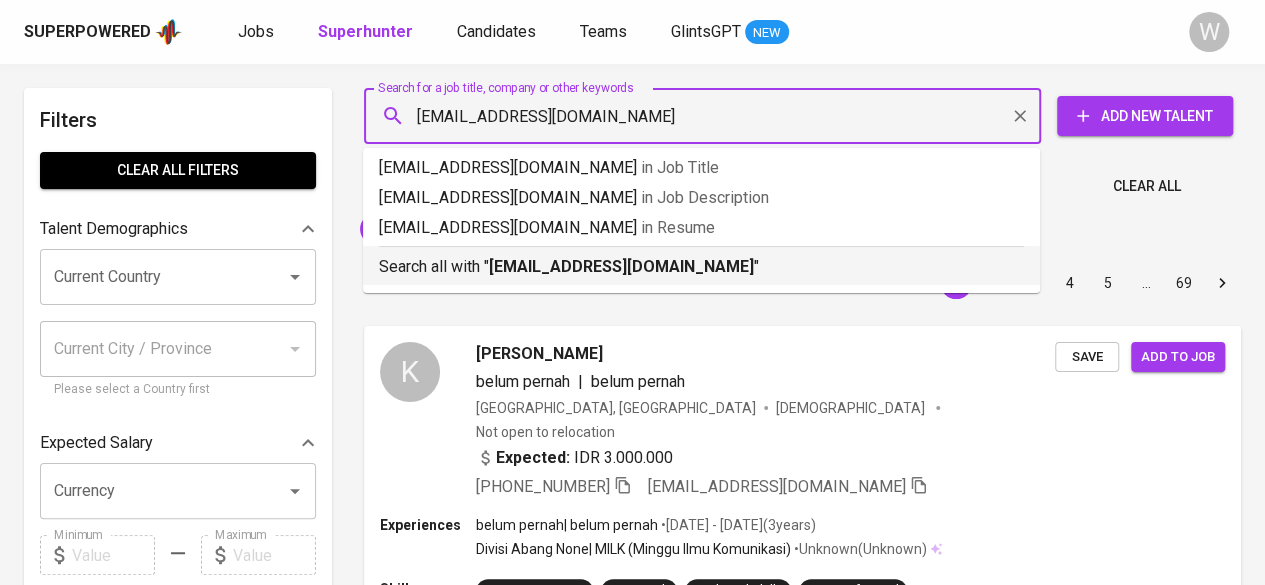 click on "Search all with " [EMAIL_ADDRESS][DOMAIN_NAME] "" at bounding box center [701, 267] 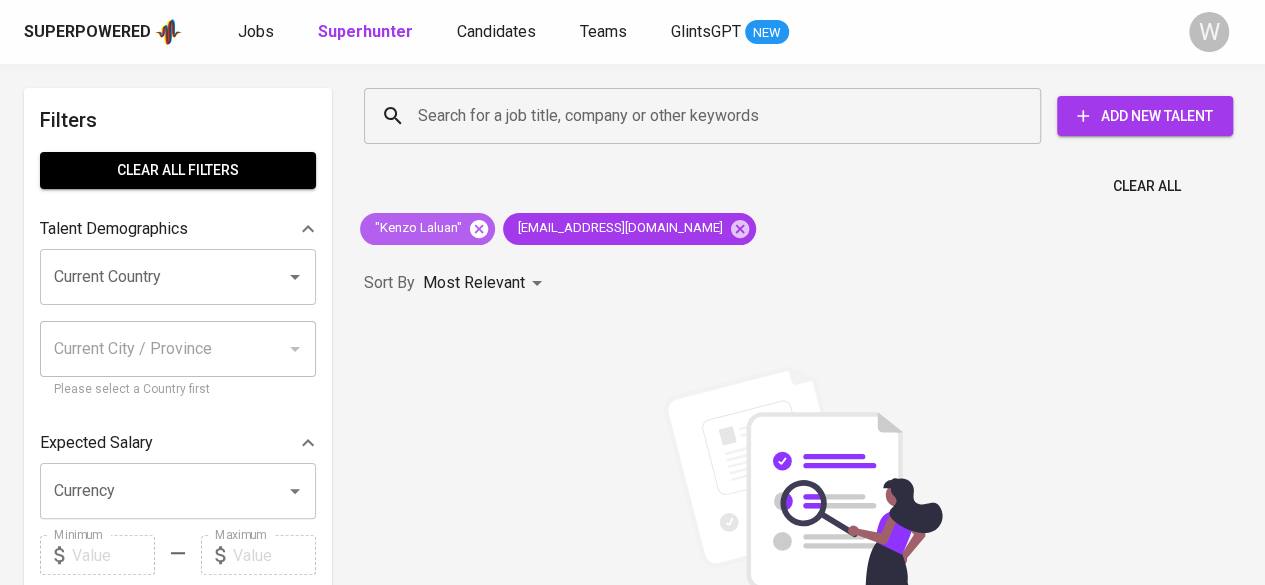 click 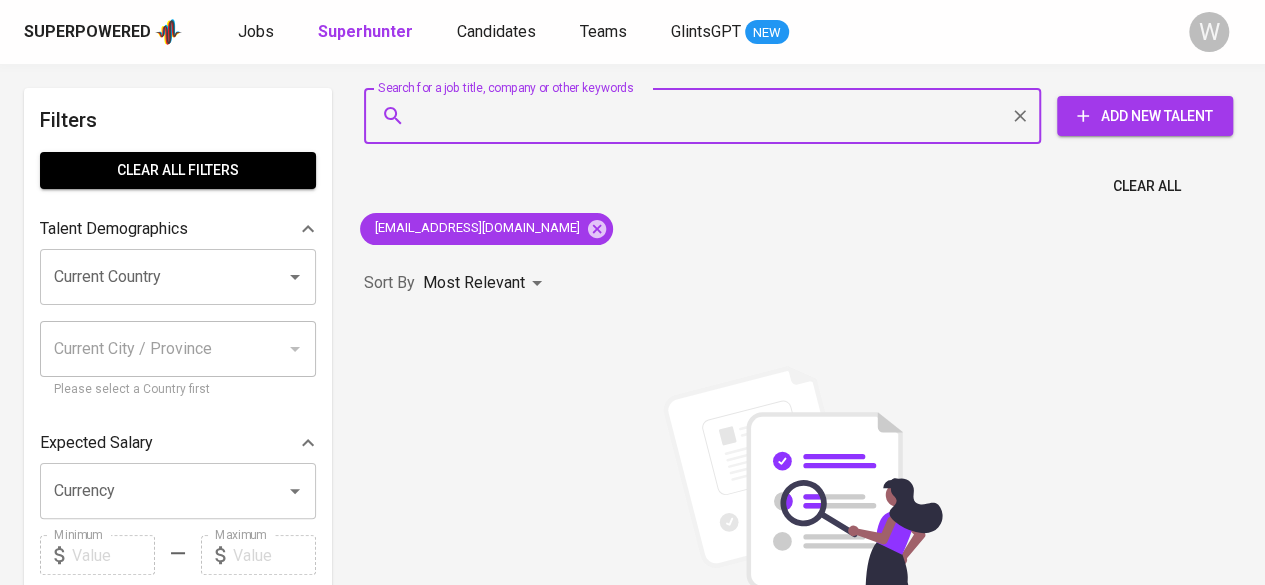 click on "Search for a job title, company or other keywords" at bounding box center (707, 116) 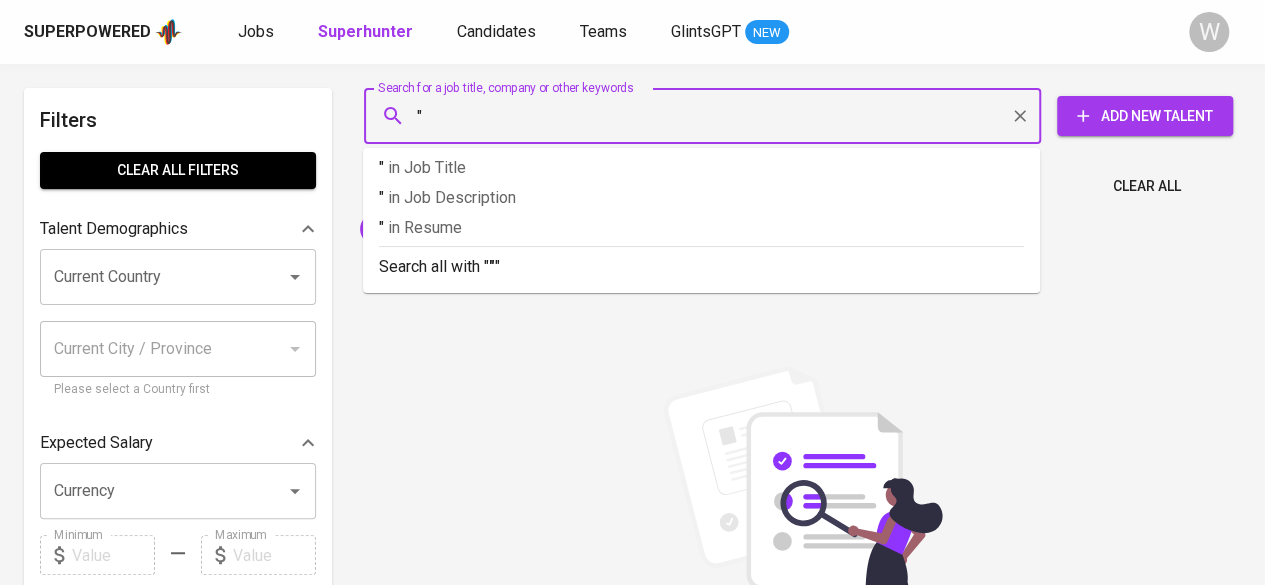 paste on "[PERSON_NAME]" 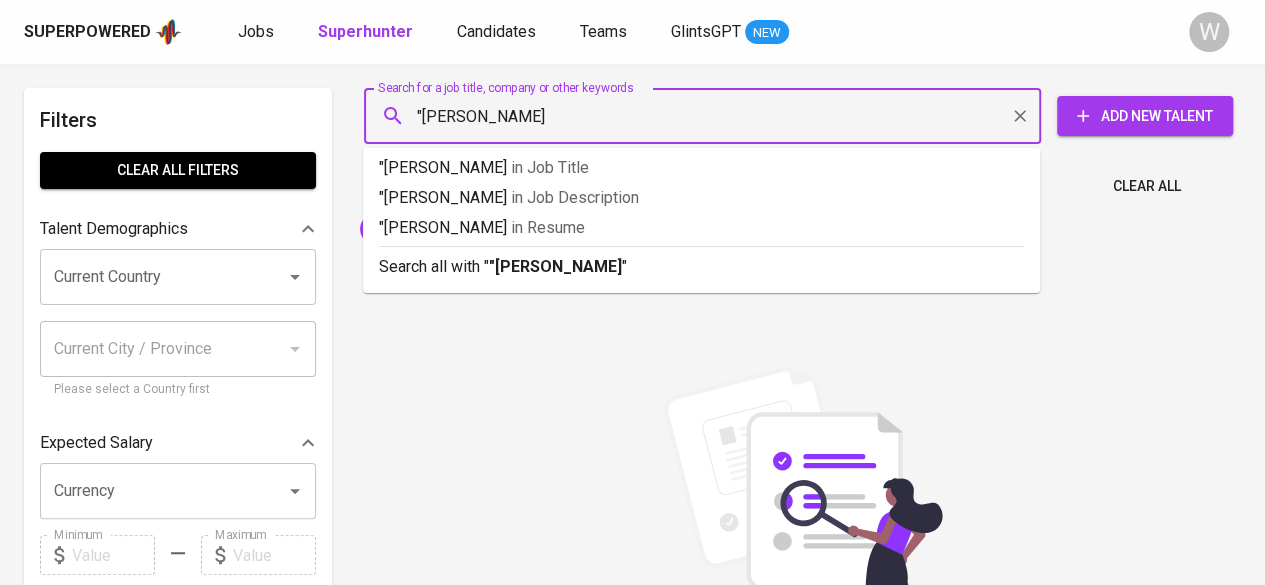 type on ""[PERSON_NAME]"" 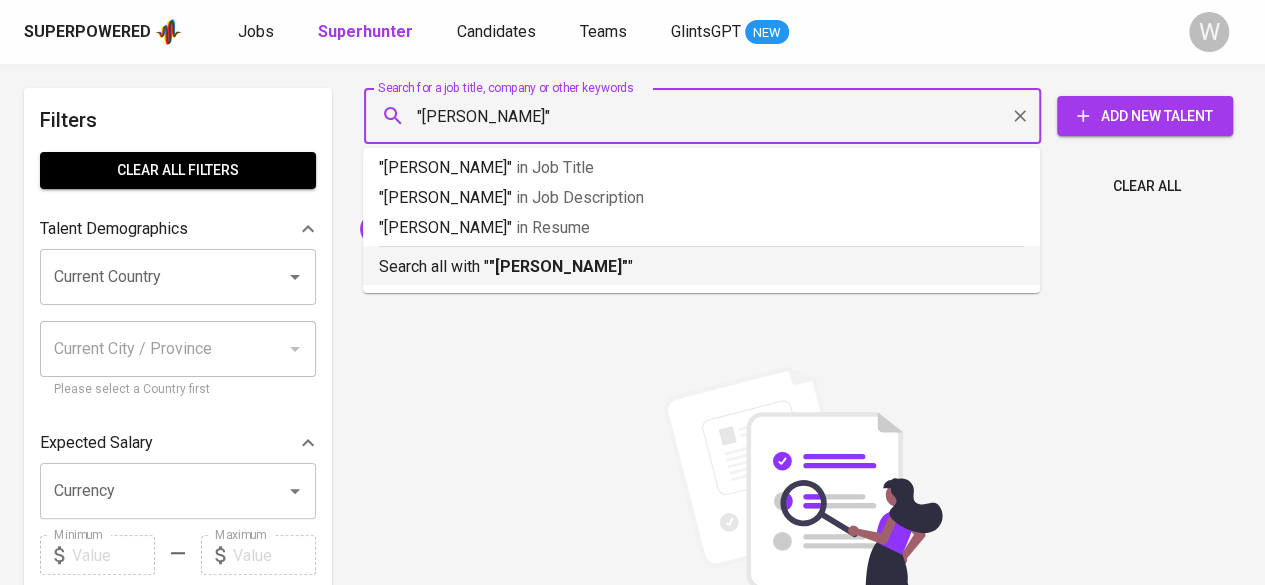 click on "Search all with " "[PERSON_NAME]" "" at bounding box center (701, 262) 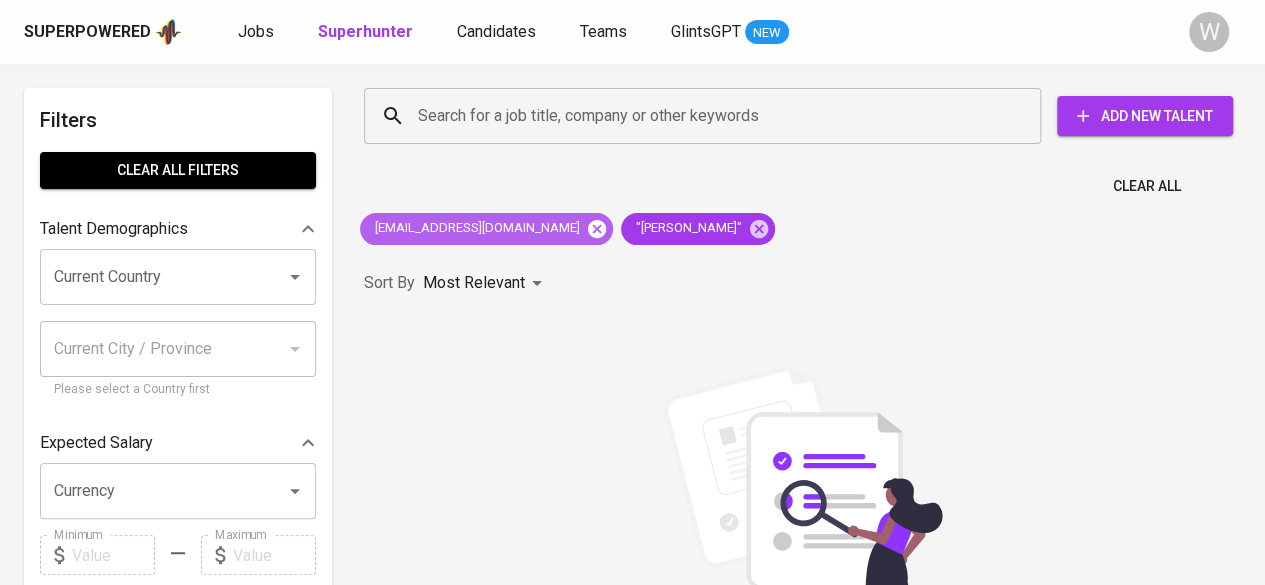 click 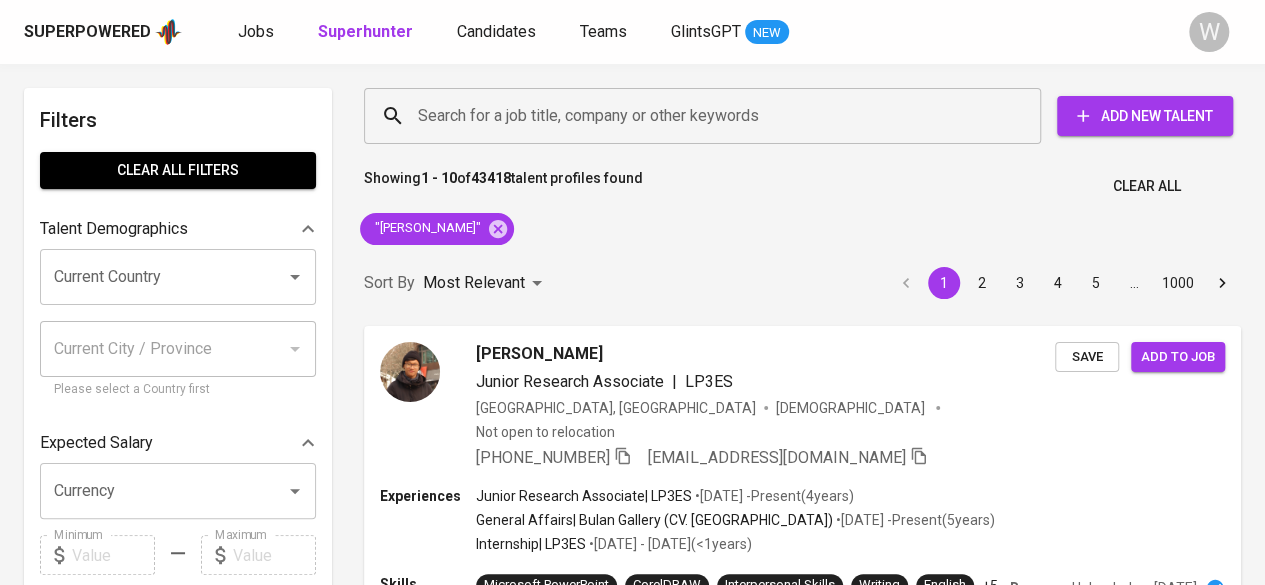scroll, scrollTop: 173, scrollLeft: 0, axis: vertical 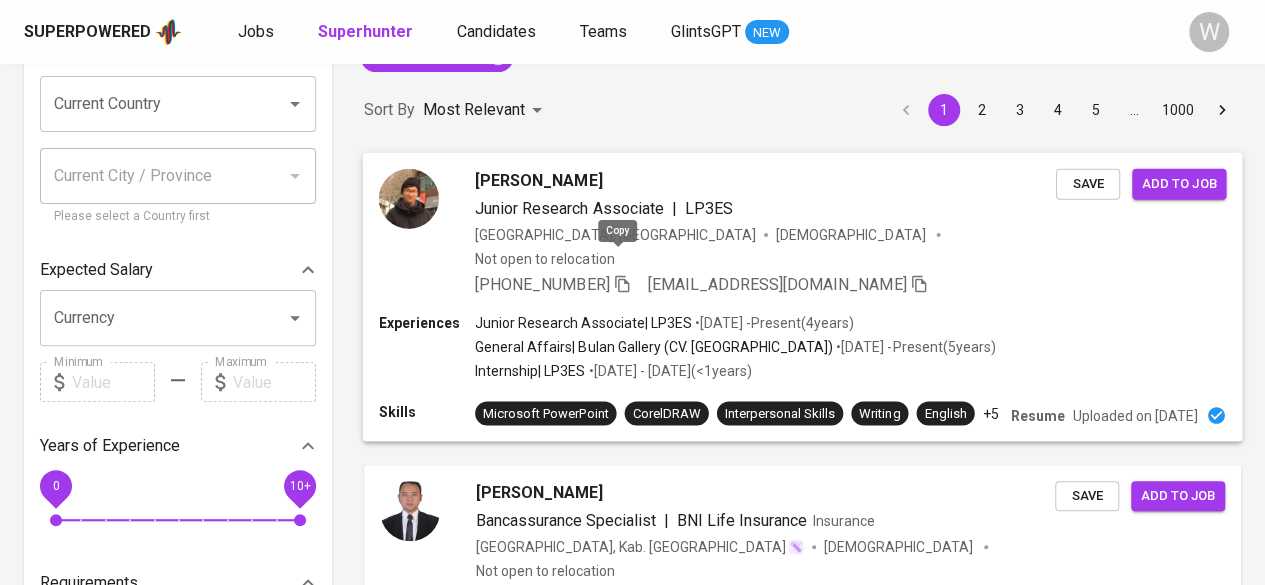 click 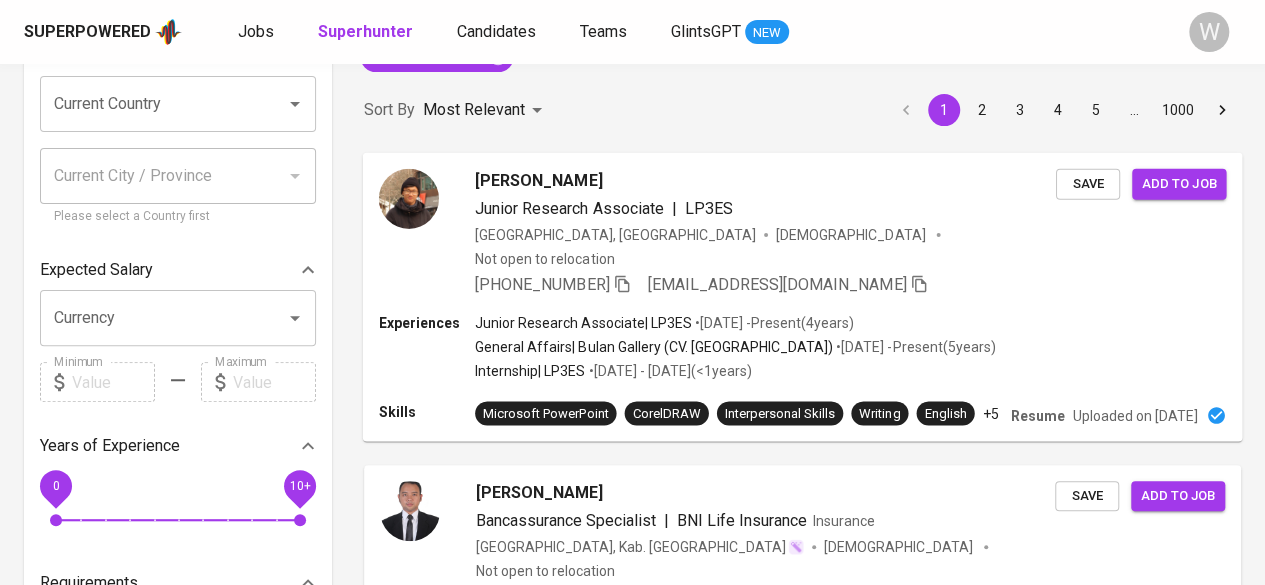 scroll, scrollTop: 0, scrollLeft: 0, axis: both 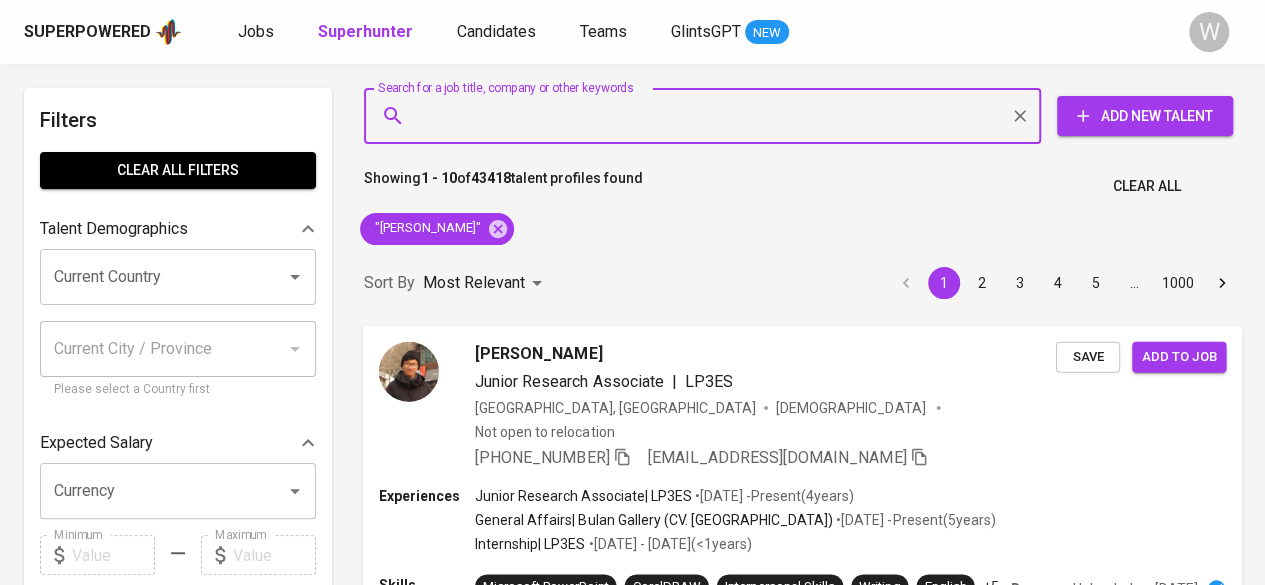 click on "Search for a job title, company or other keywords" at bounding box center [707, 116] 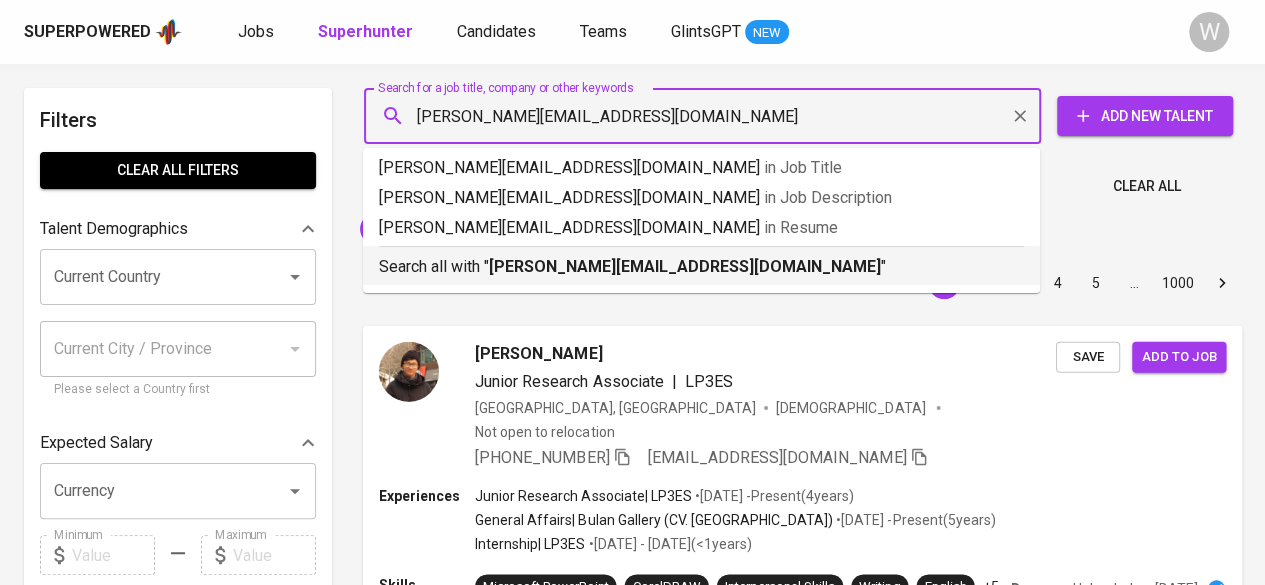 click at bounding box center [701, 246] 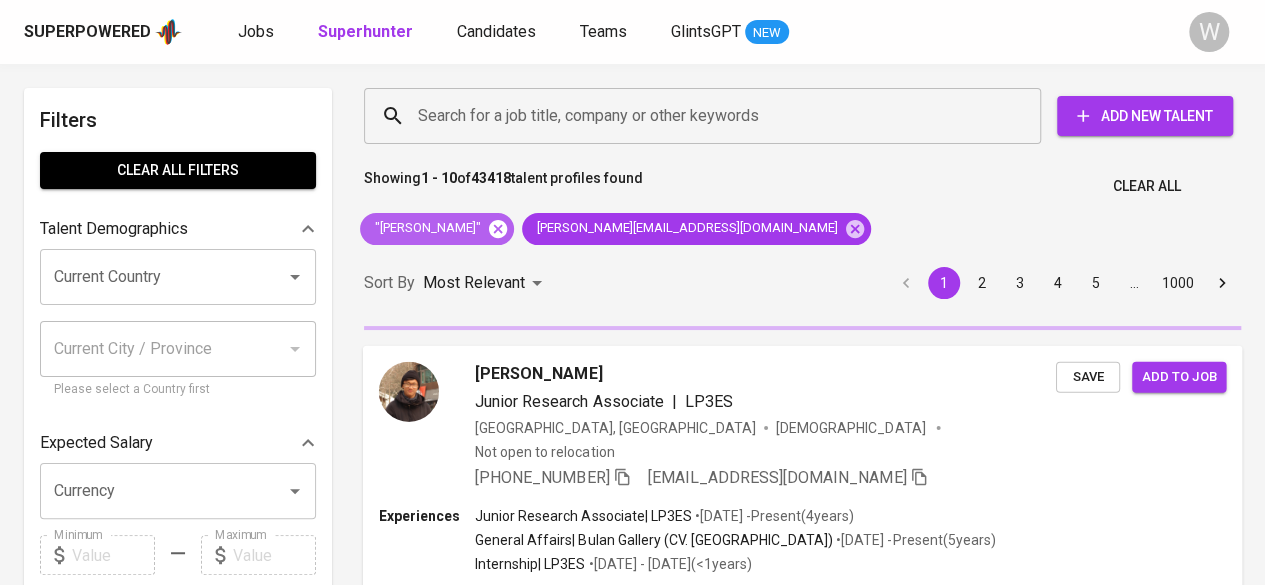 click 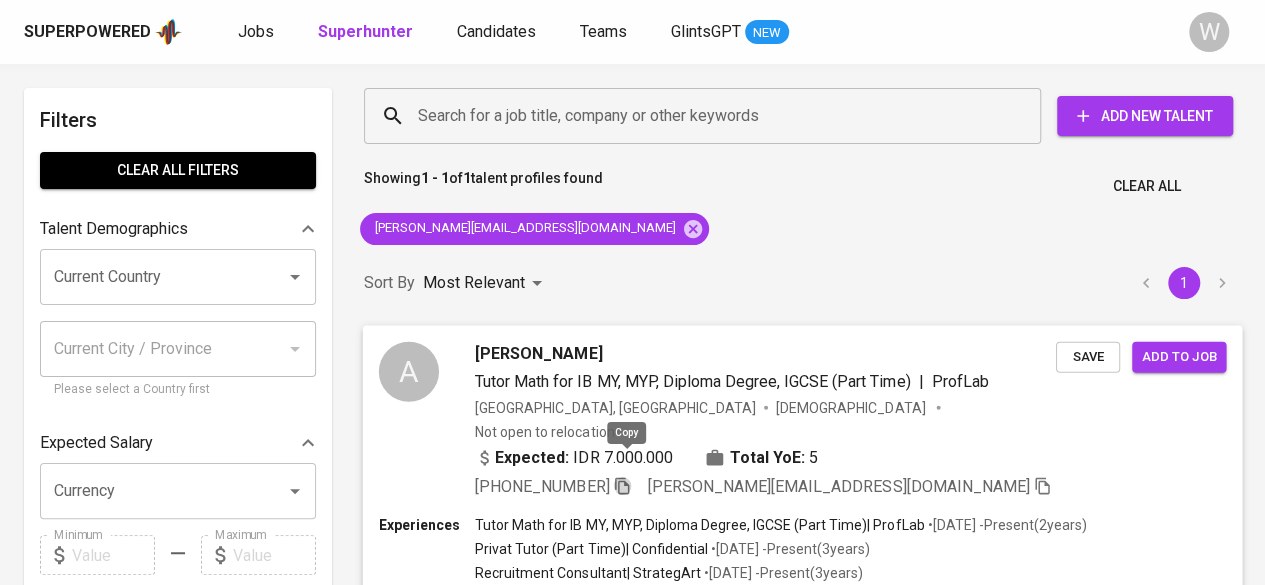 click 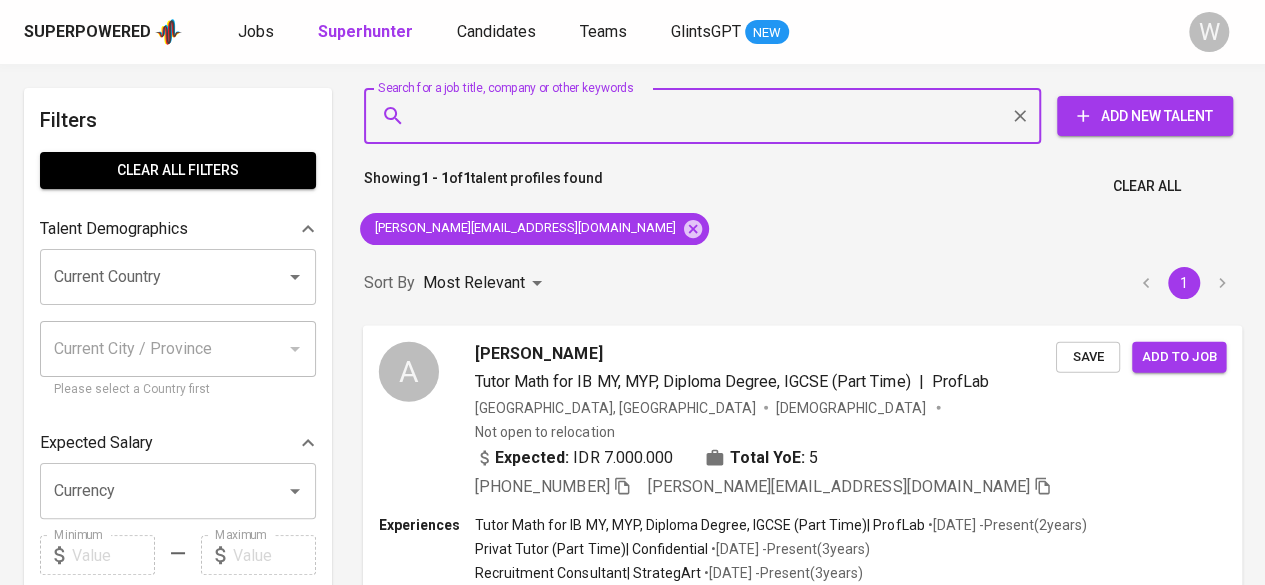 click on "Search for a job title, company or other keywords" at bounding box center [707, 116] 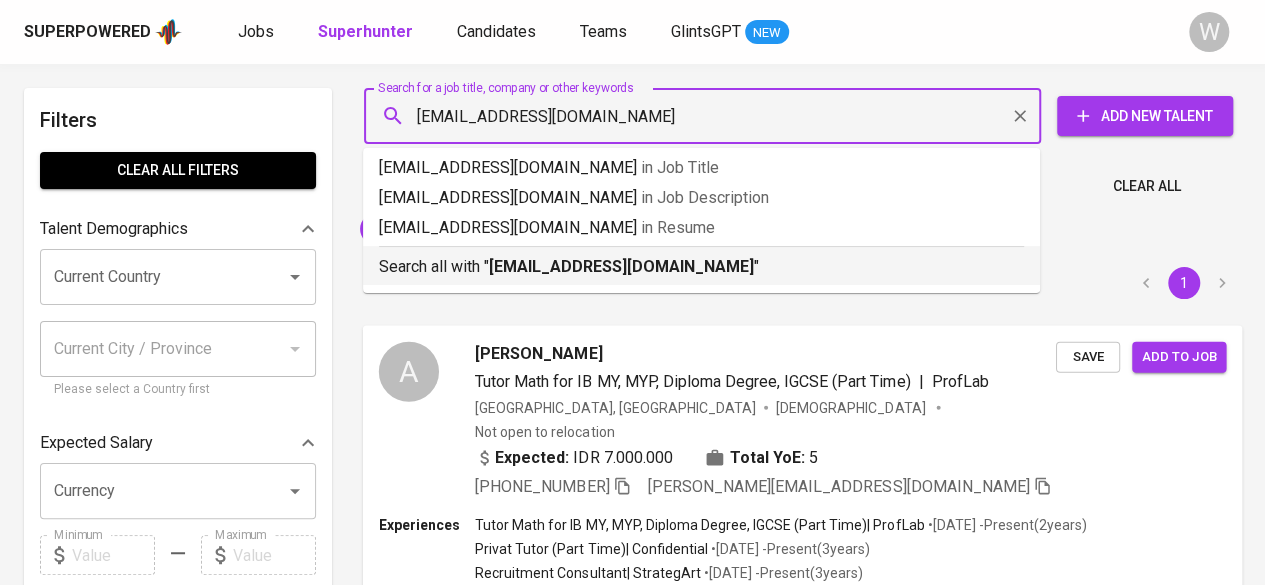 click on "[EMAIL_ADDRESS][DOMAIN_NAME]" at bounding box center (621, 266) 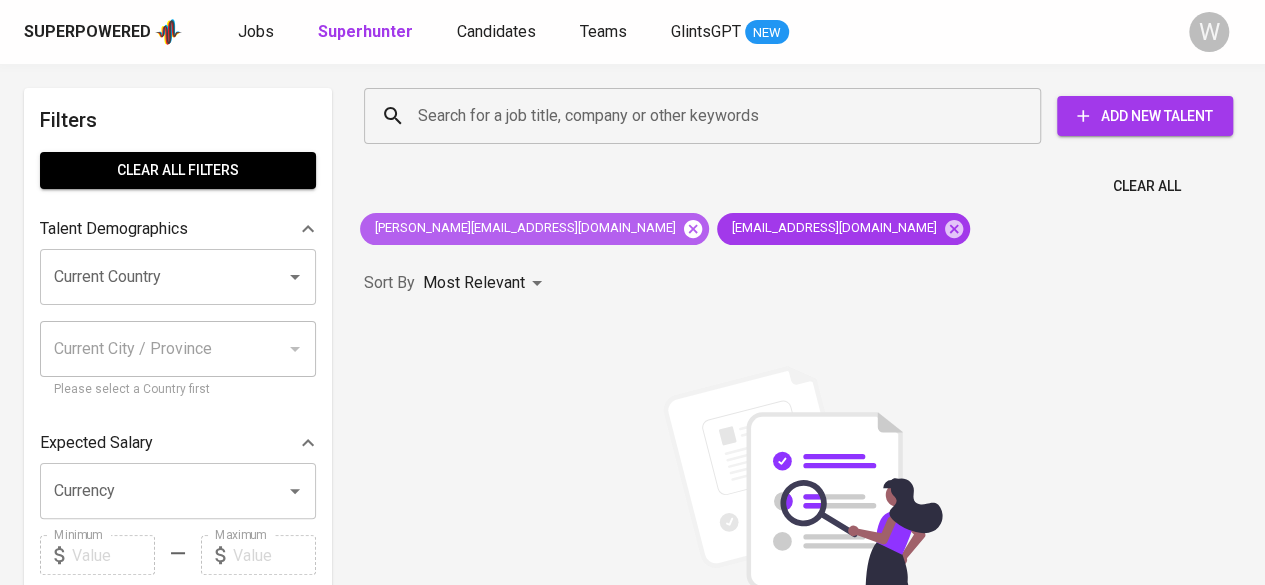 click 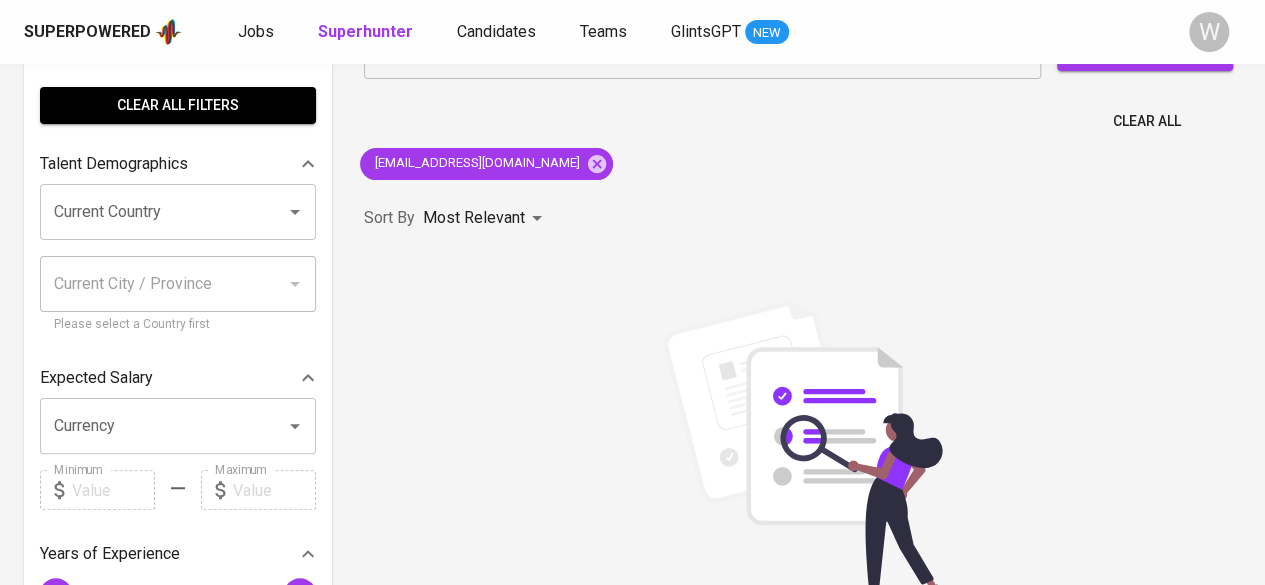 scroll, scrollTop: 0, scrollLeft: 0, axis: both 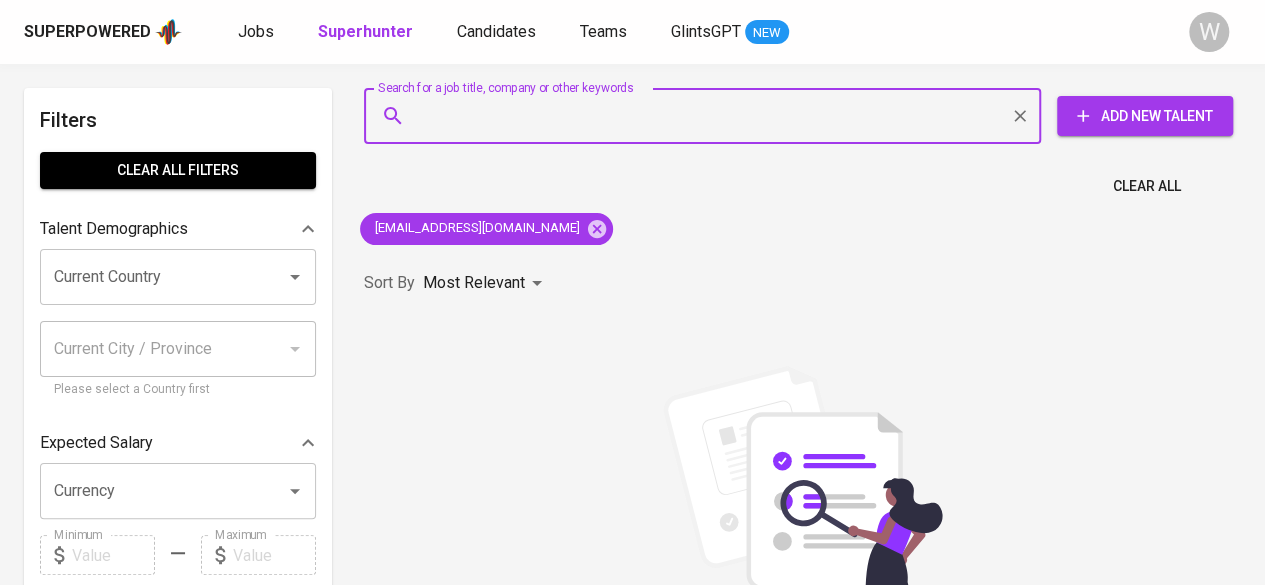 click on "Search for a job title, company or other keywords" at bounding box center (707, 116) 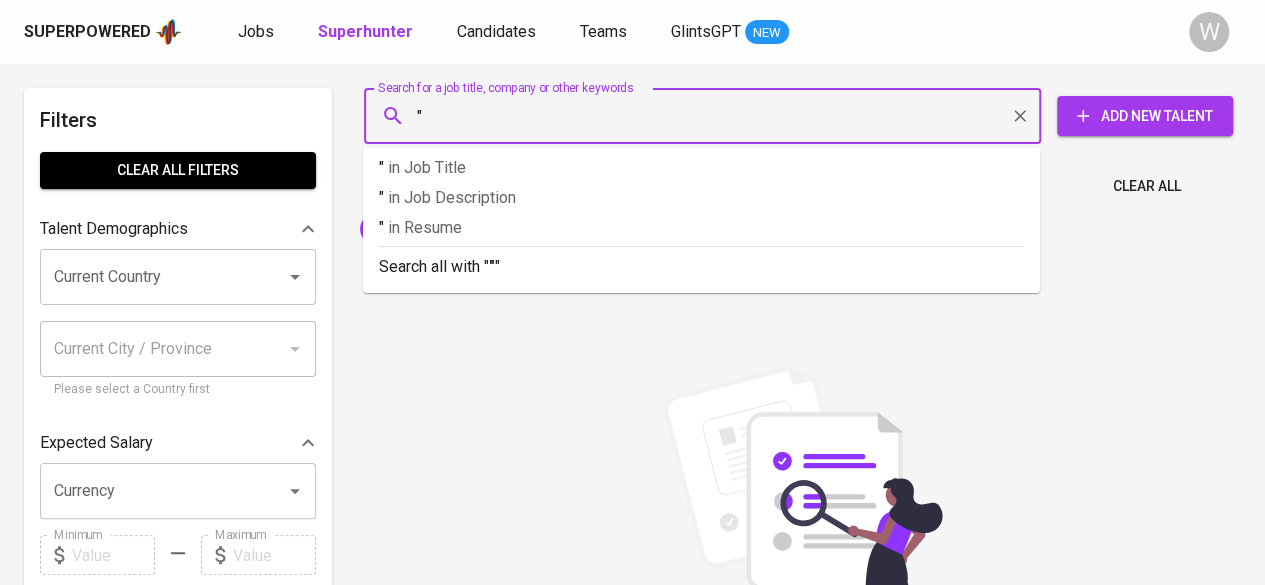 paste on "Yunitazari Purwomarwanto" 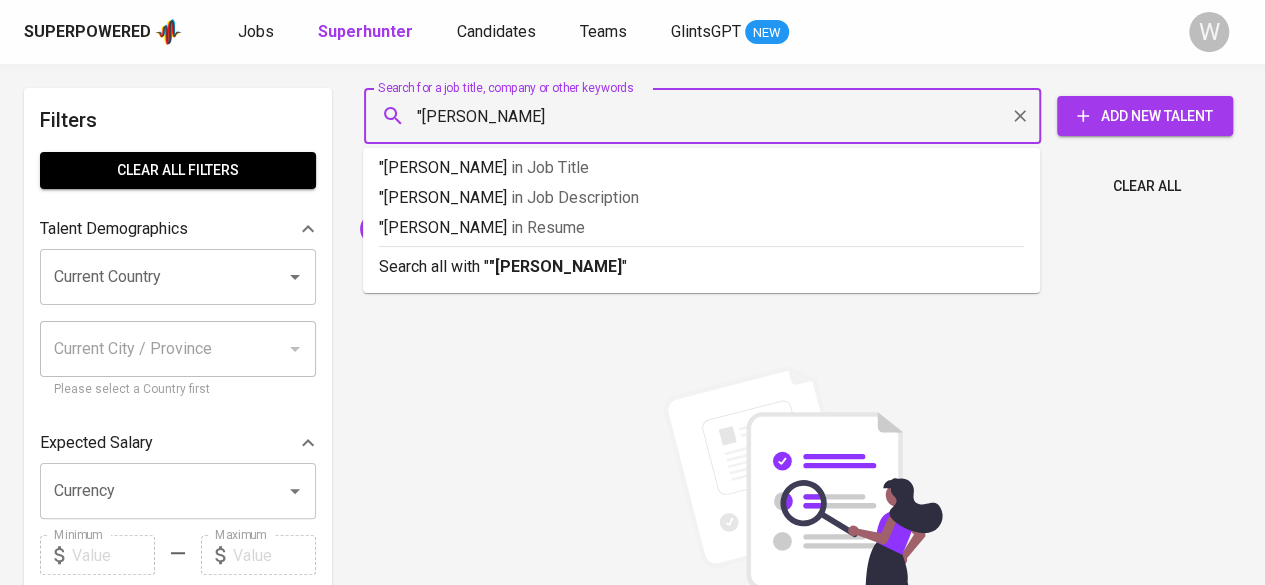 type on ""Yunitazari Purwomarwanto"" 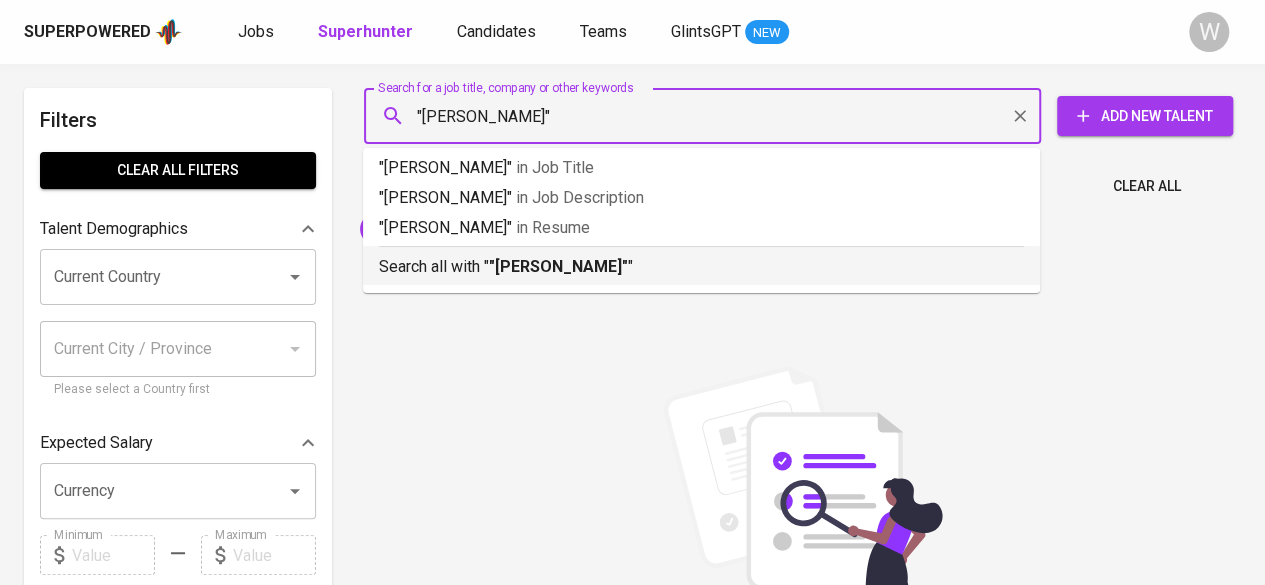 click on ""Yunitazari Purwomarwanto"" at bounding box center (558, 266) 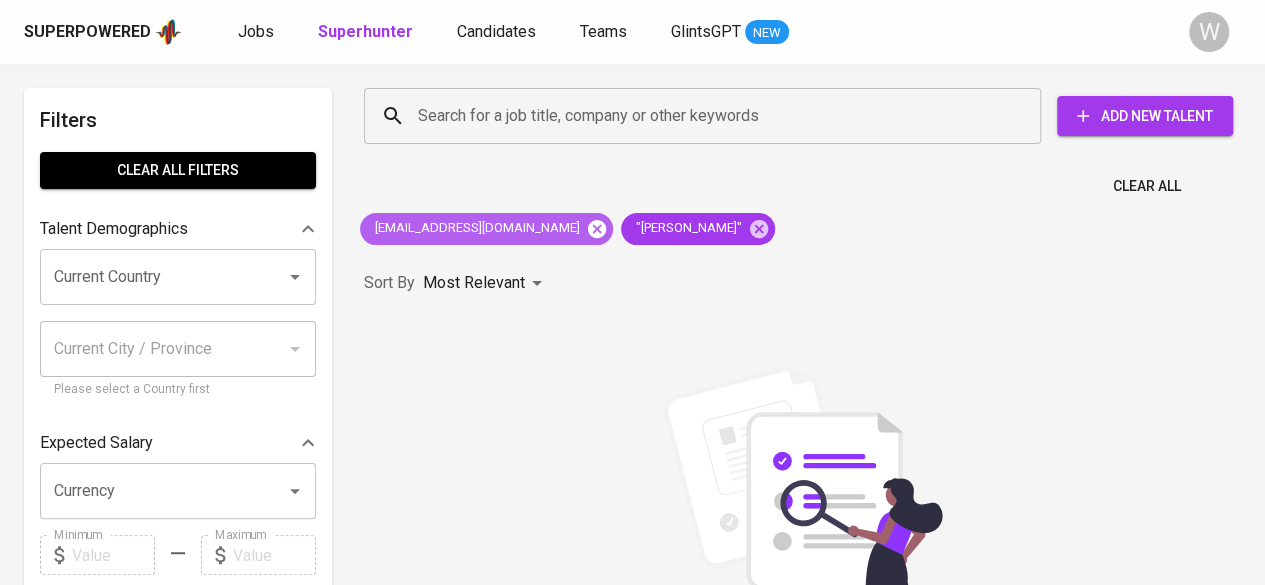 click 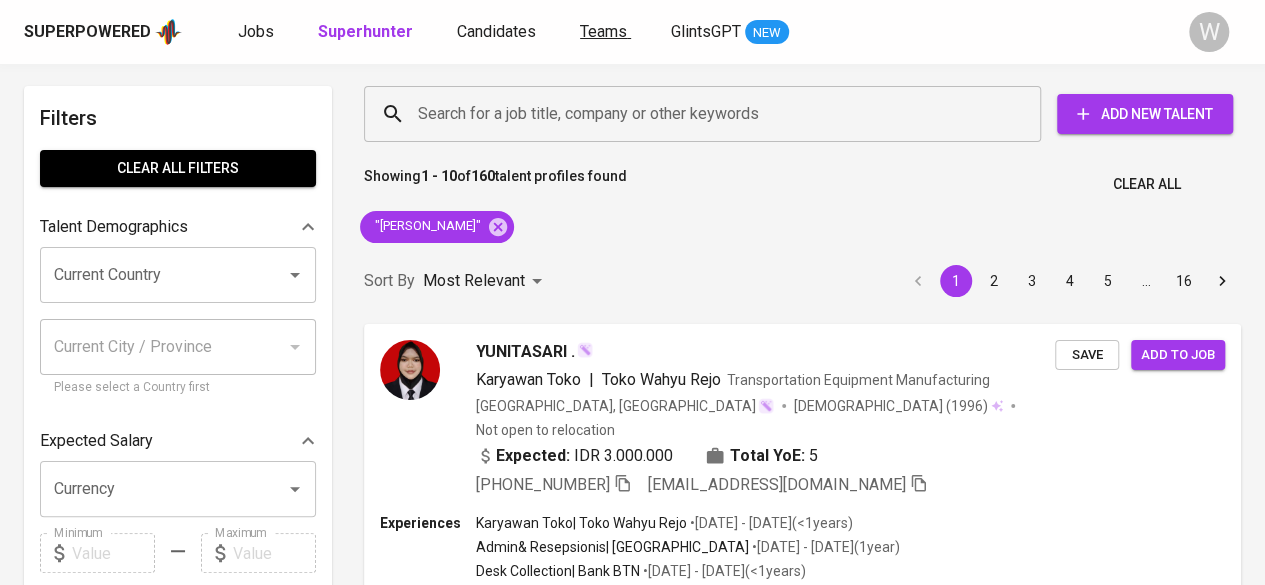 scroll, scrollTop: 0, scrollLeft: 0, axis: both 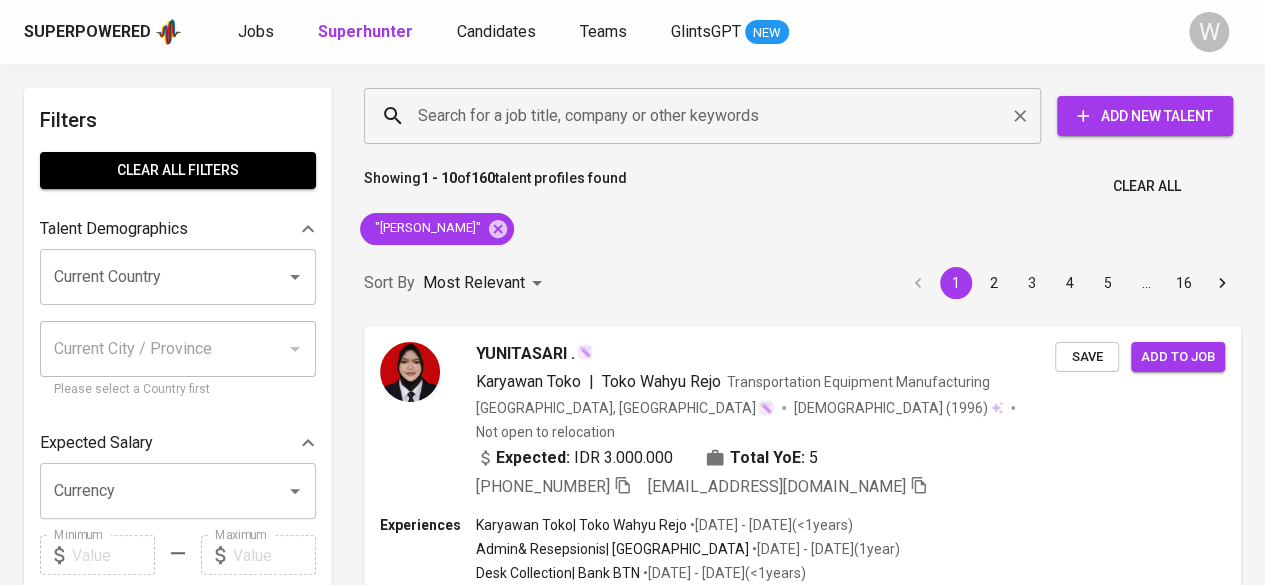 click on "Search for a job title, company or other keywords" at bounding box center (707, 116) 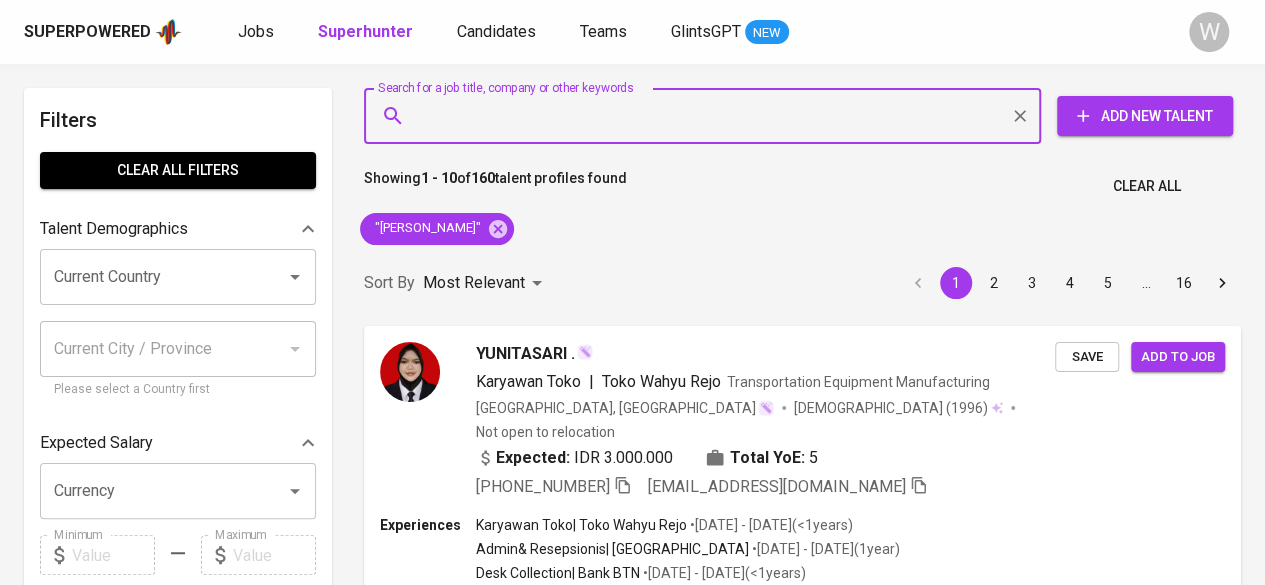 paste on "[EMAIL_ADDRESS][DOMAIN_NAME]" 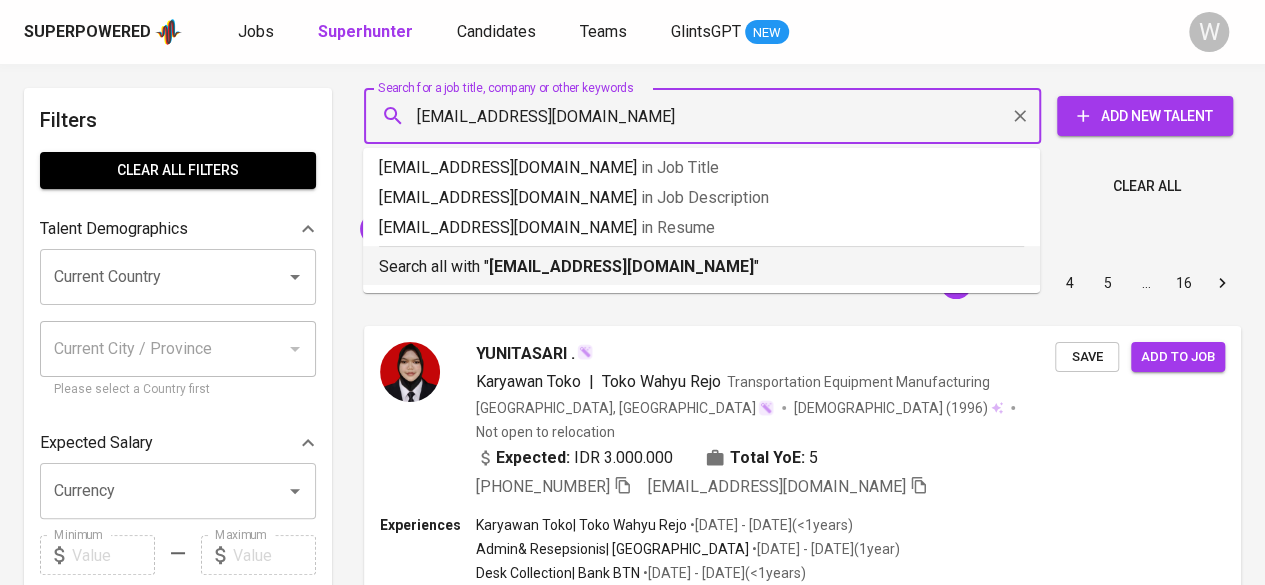 click on "Search all with " yunitazari@gmail.com "" at bounding box center (701, 267) 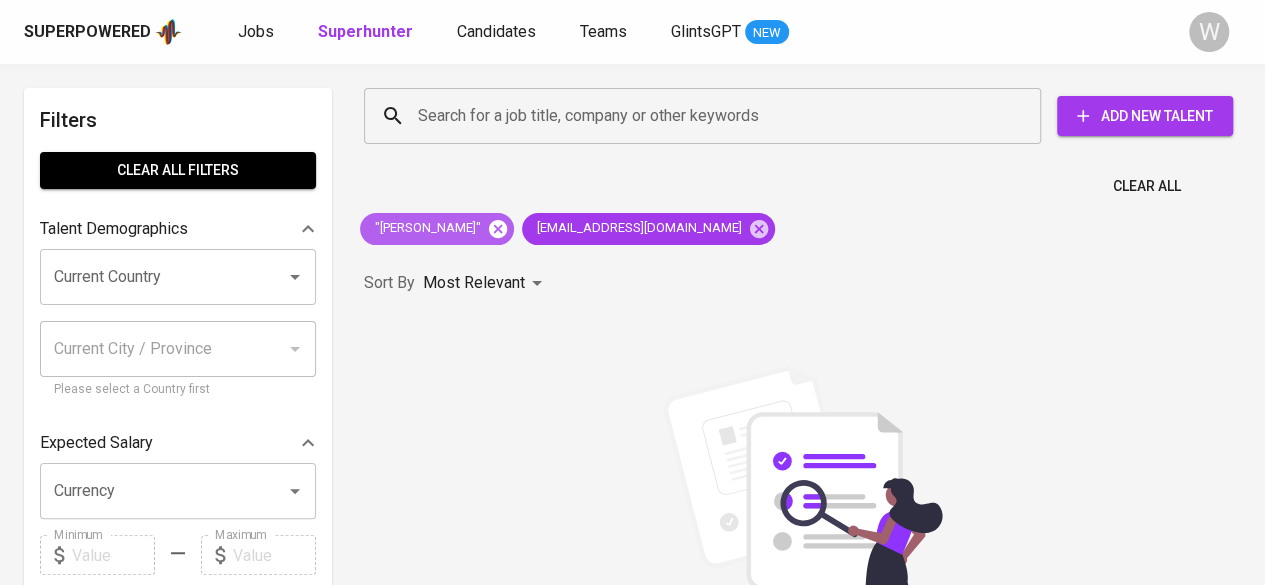 click 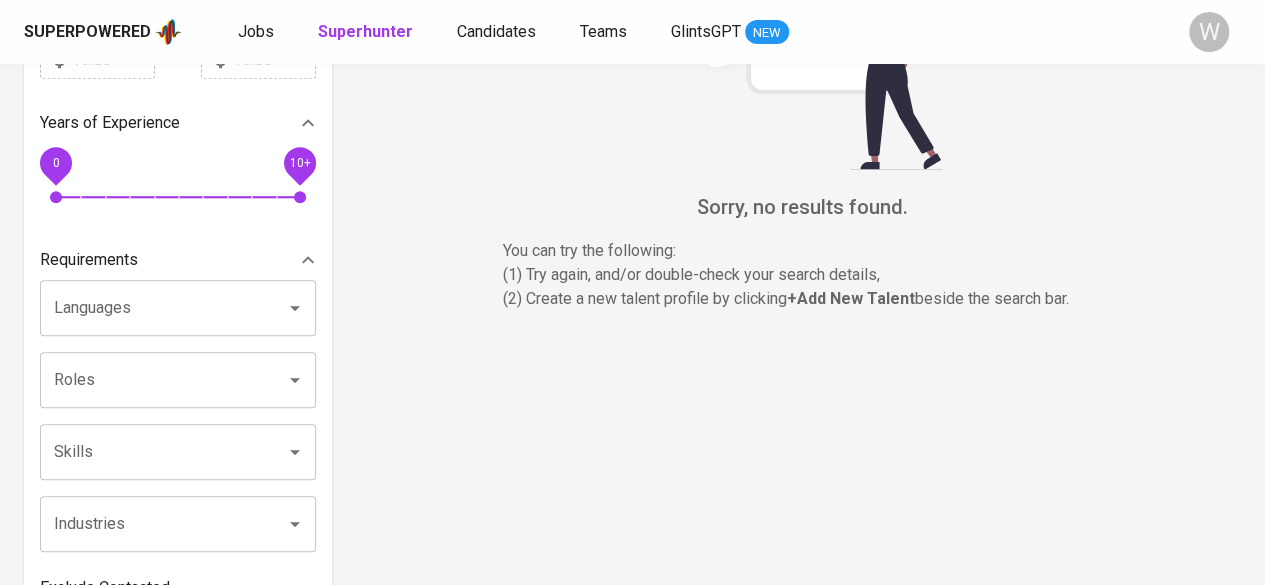 scroll, scrollTop: 0, scrollLeft: 0, axis: both 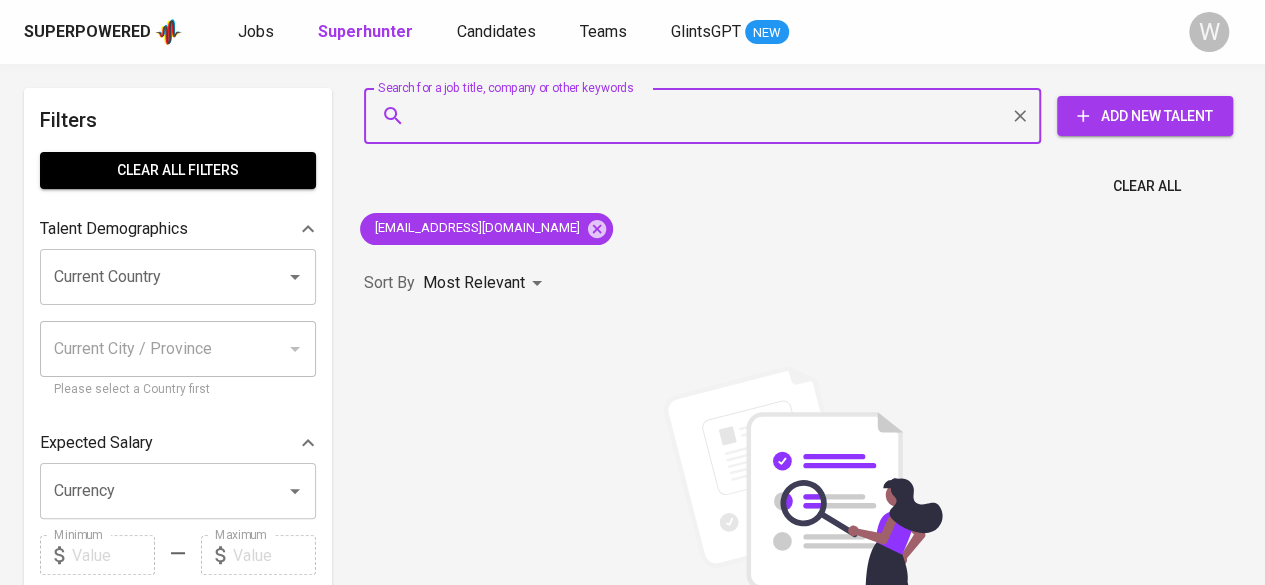 click on "Search for a job title, company or other keywords" at bounding box center (707, 116) 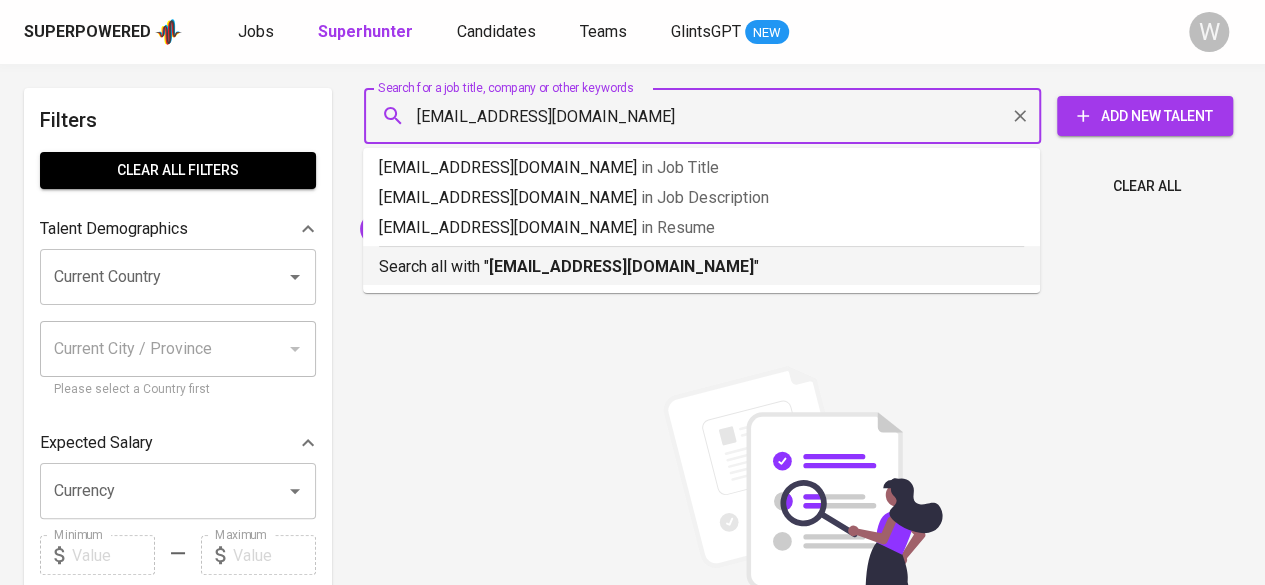 click on "chairunisasabita@gmail.com" at bounding box center (621, 266) 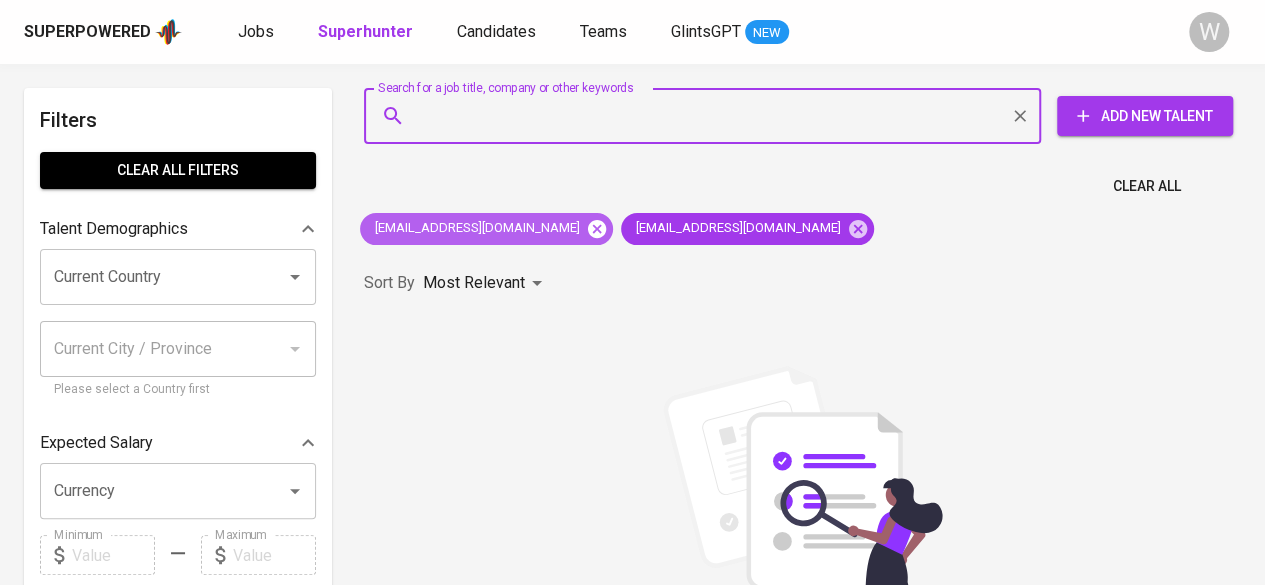 click 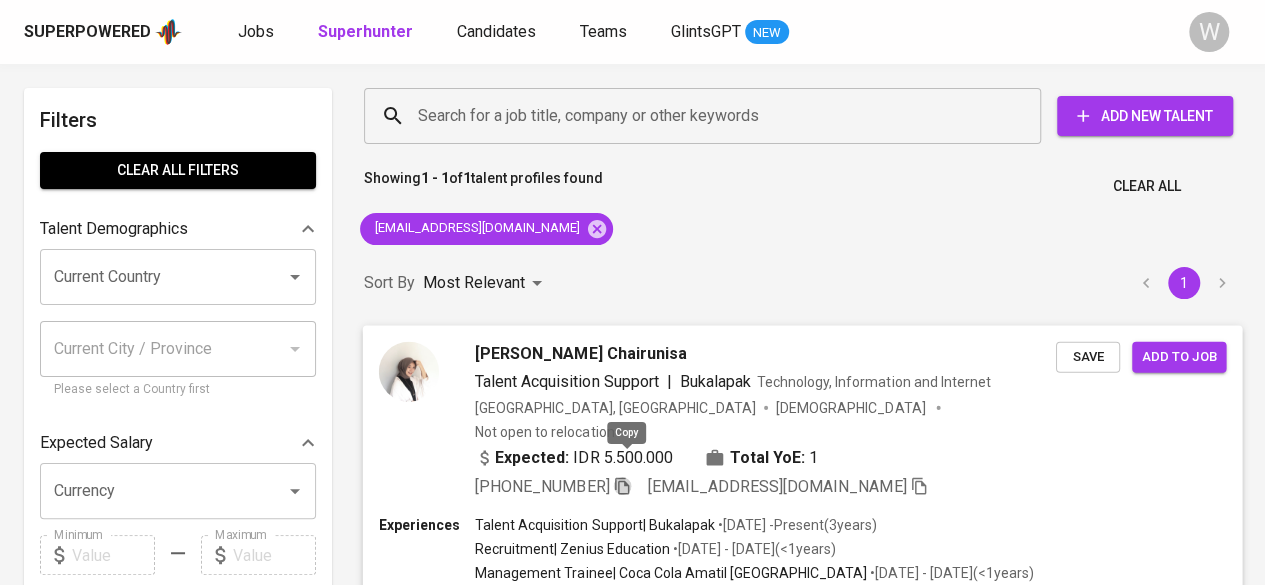 click 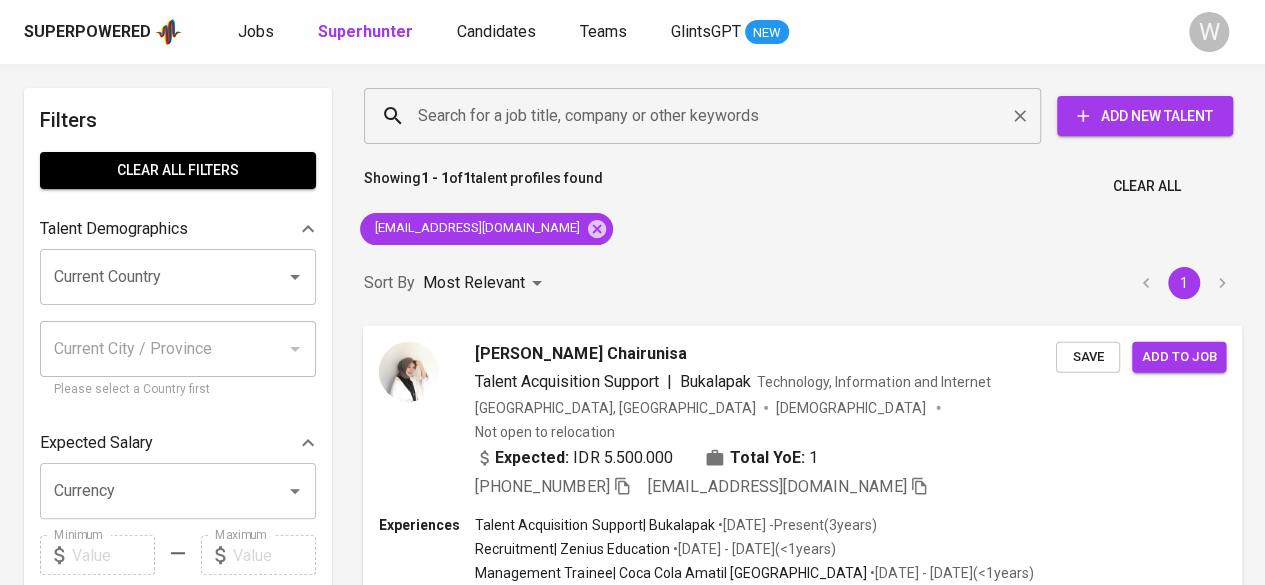 click on "Search for a job title, company or other keywords" at bounding box center [707, 116] 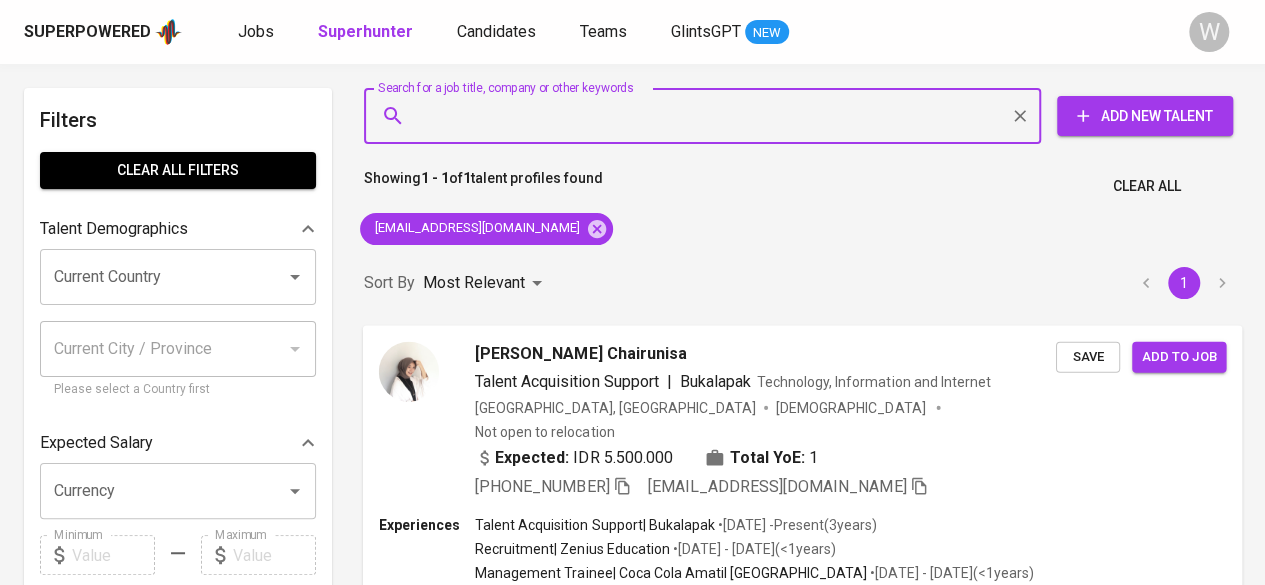 click on "Search for a job title, company or other keywords" at bounding box center [707, 116] 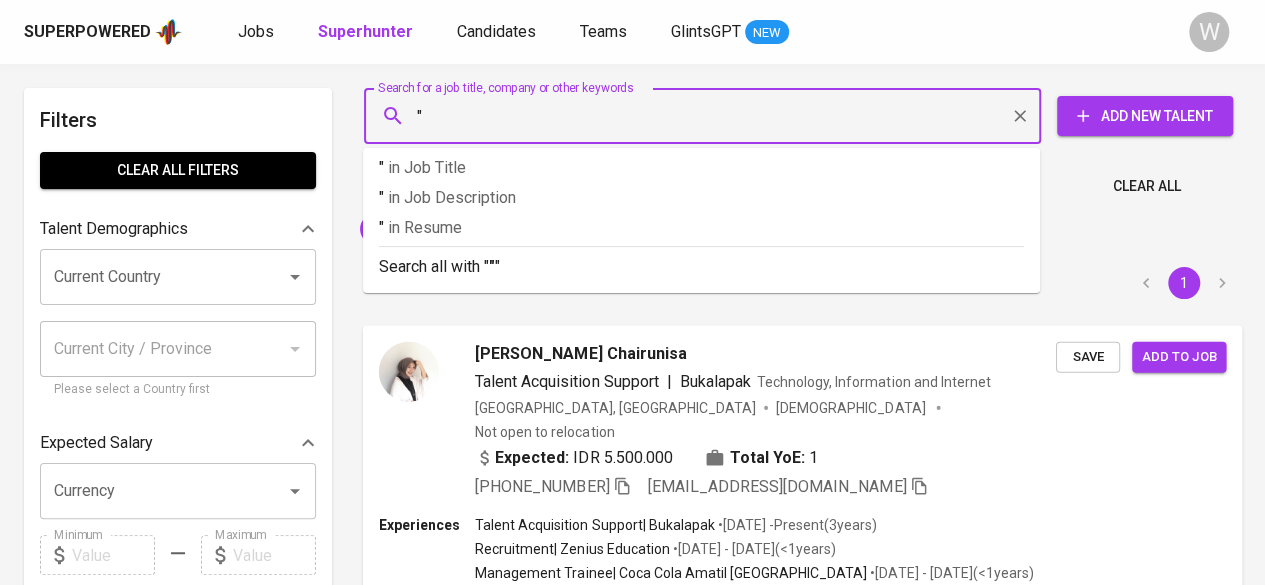 paste on "Lana Sari" 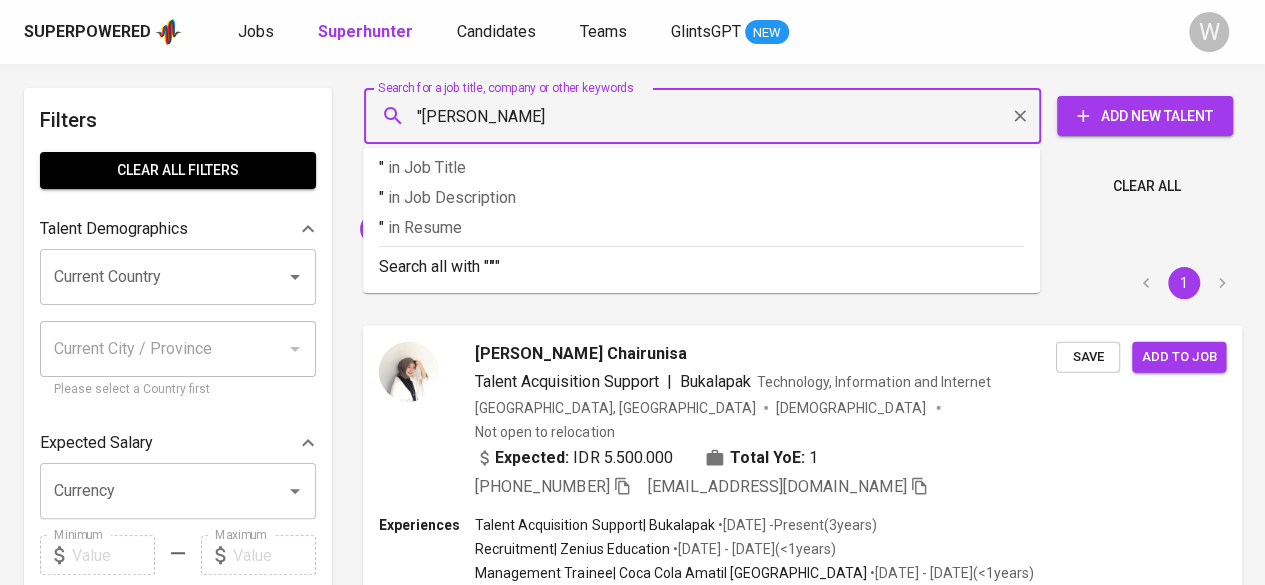 type on ""Lana Sari"" 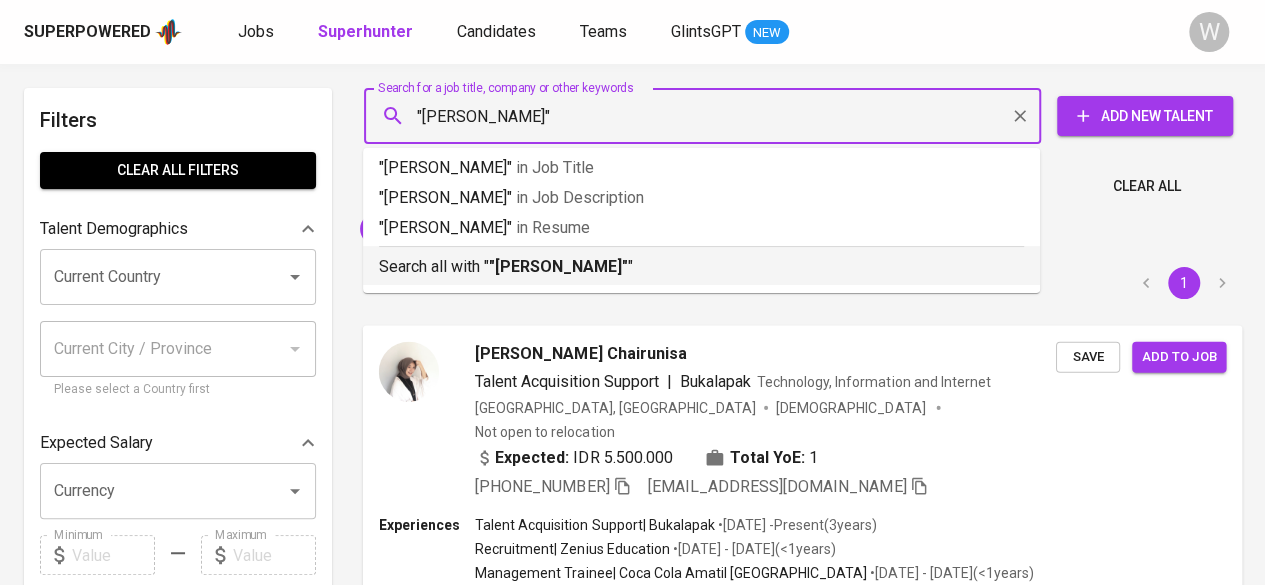 click on ""Lana Sari"" at bounding box center [558, 266] 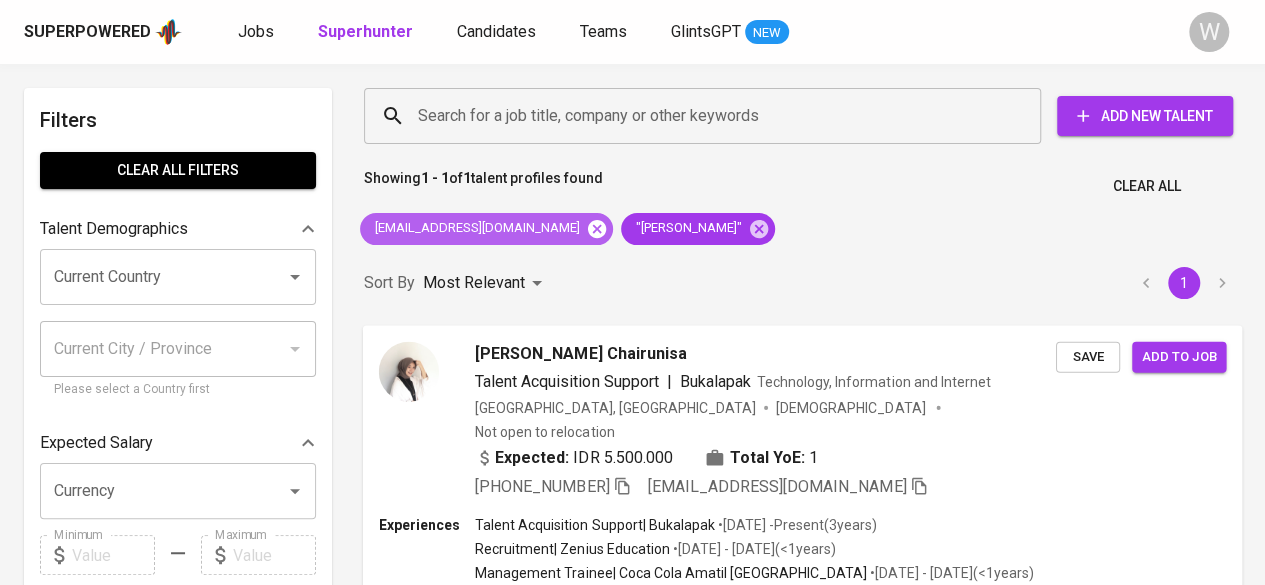 click 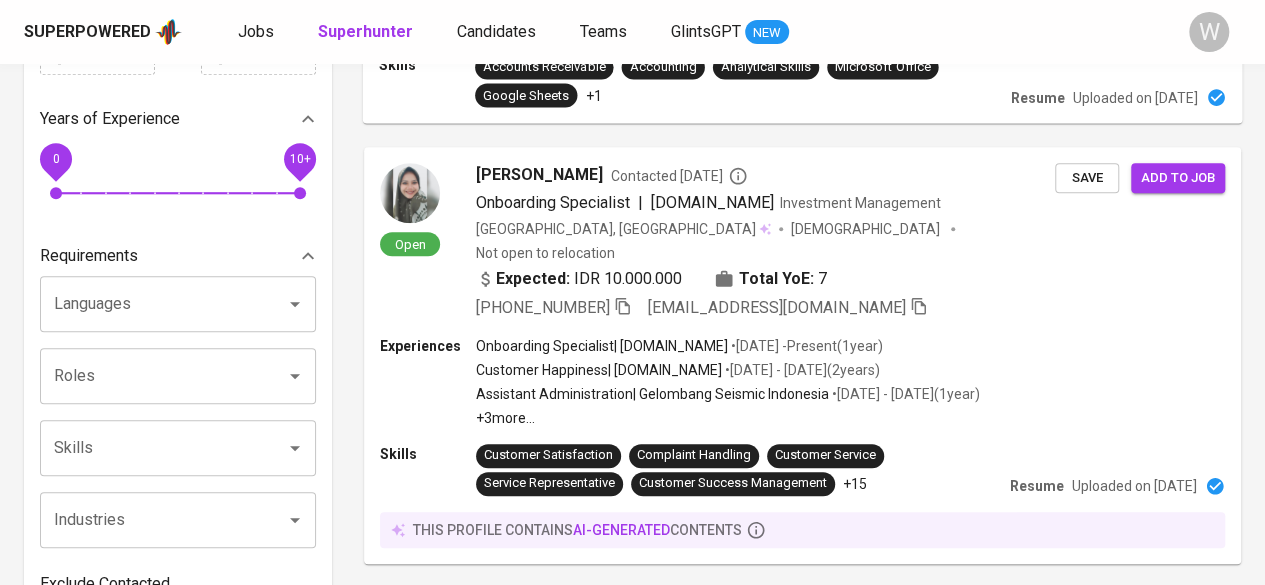 scroll, scrollTop: 0, scrollLeft: 0, axis: both 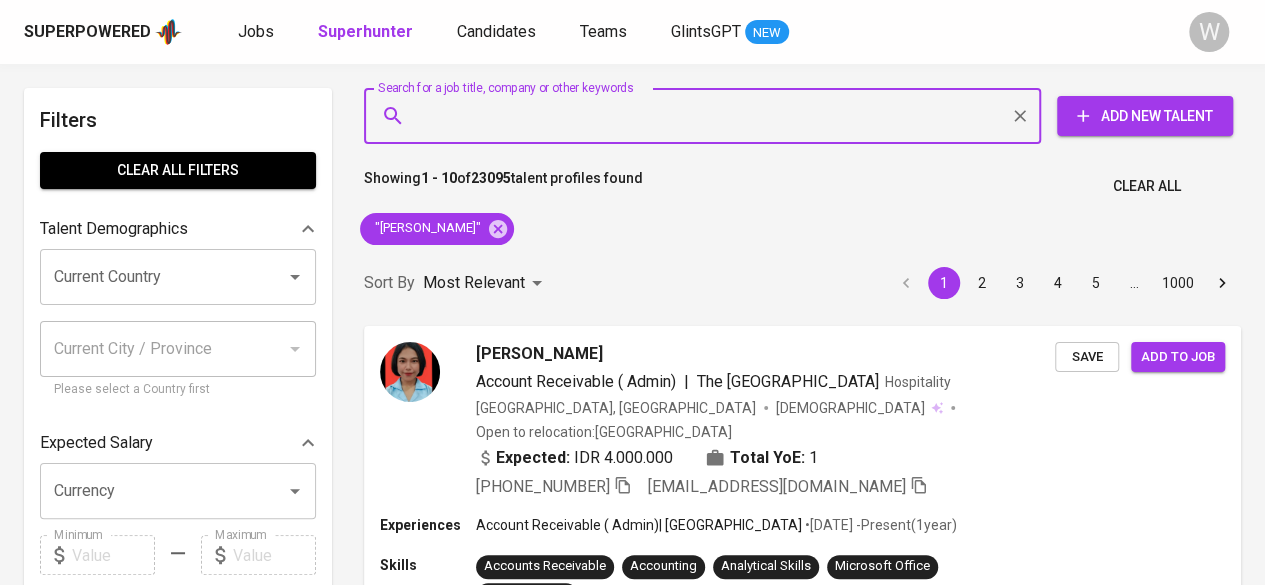 click on "Search for a job title, company or other keywords" at bounding box center [707, 116] 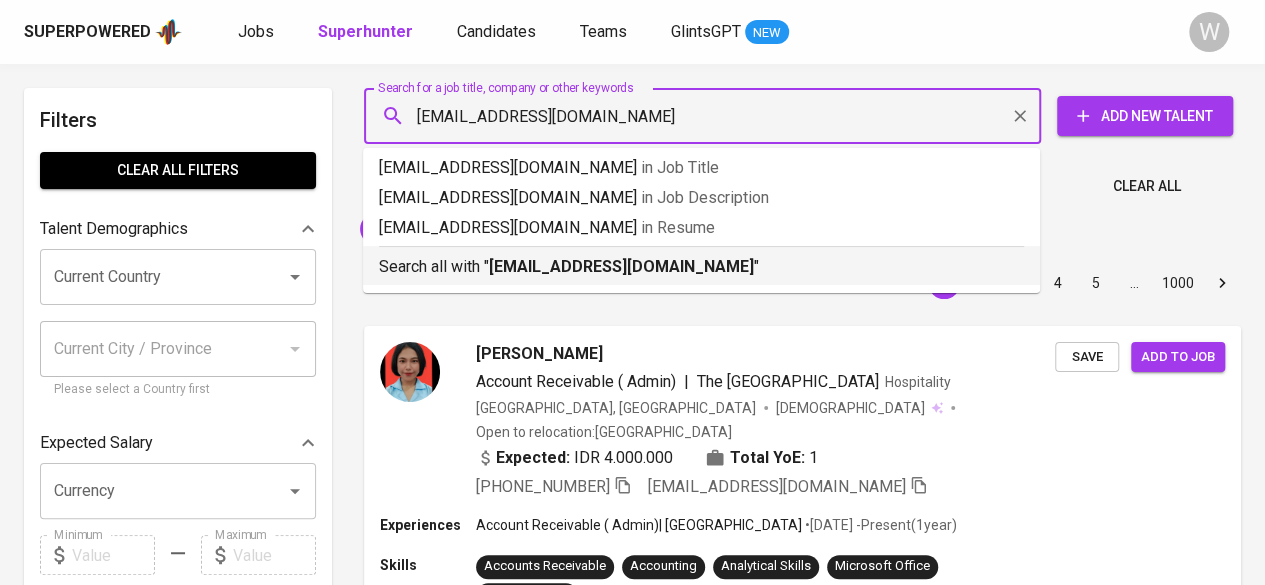 click on "Search all with " fauziahindar@gmail.com "" at bounding box center [701, 267] 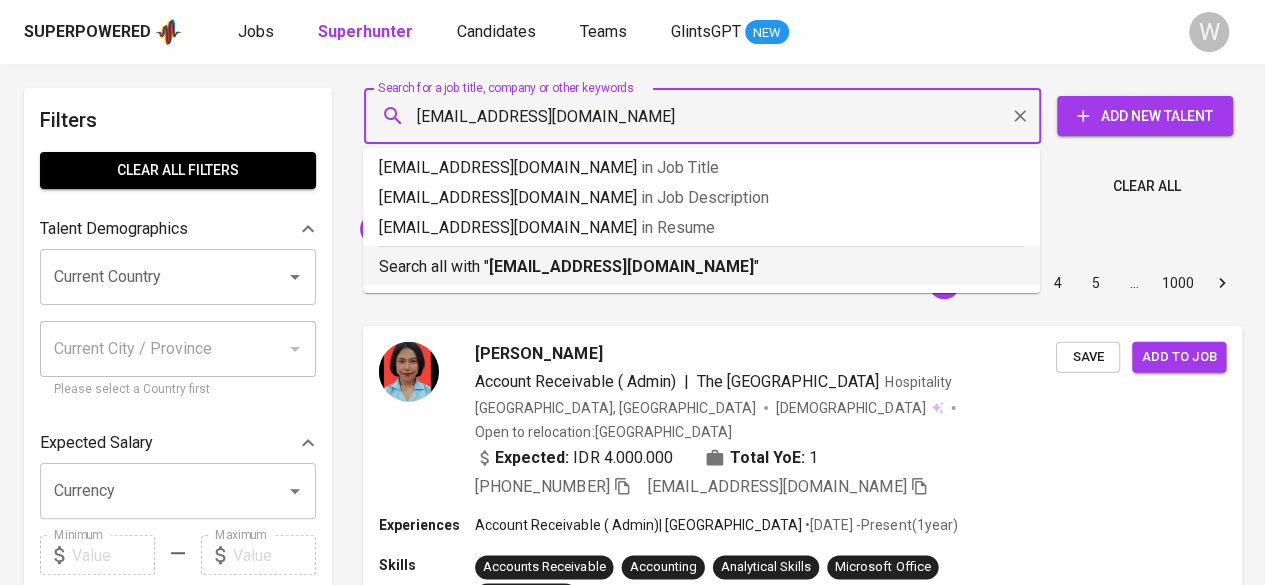 click on "Sort By Most Relevant MOST_RELEVANT 1 2 3 4 5 … 1000" at bounding box center (802, 283) 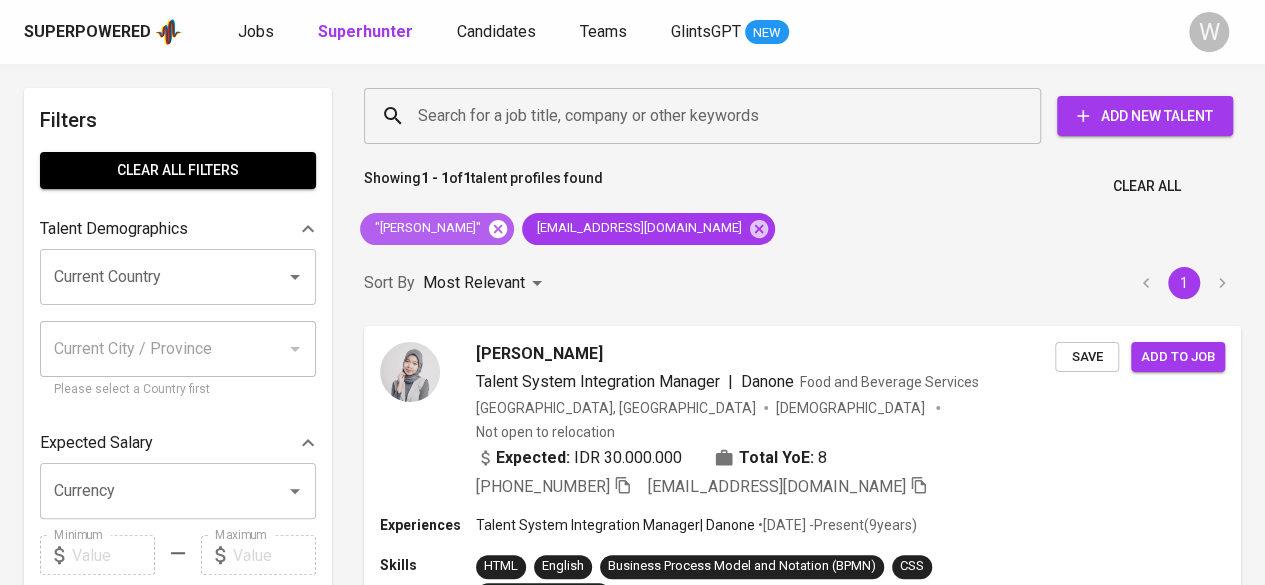 click 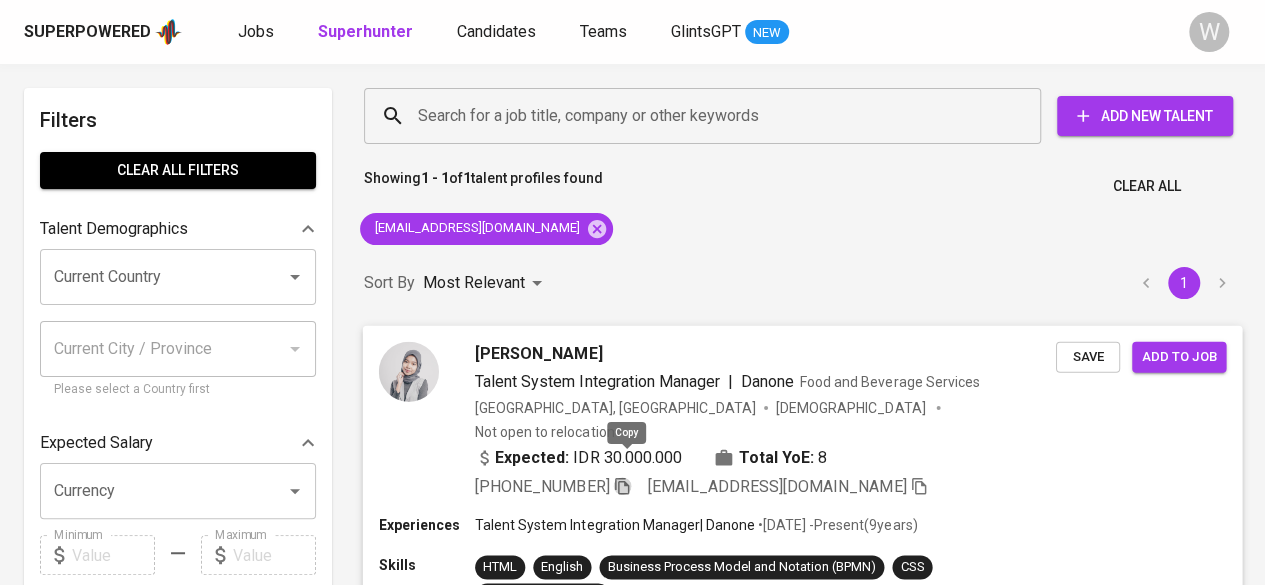 click 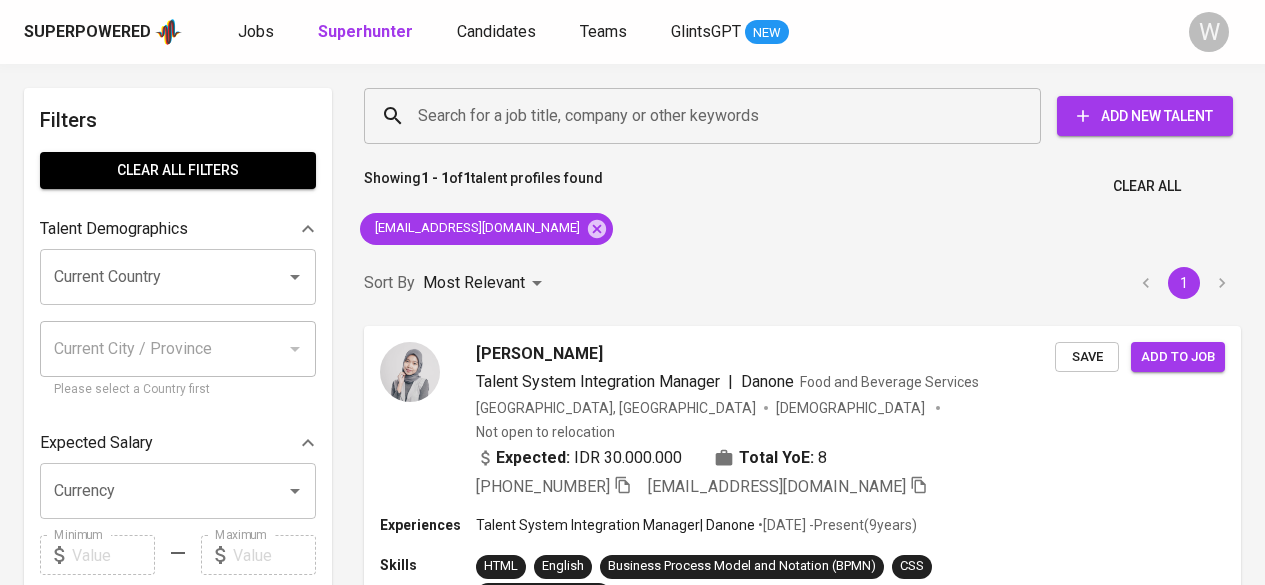 scroll, scrollTop: 0, scrollLeft: 0, axis: both 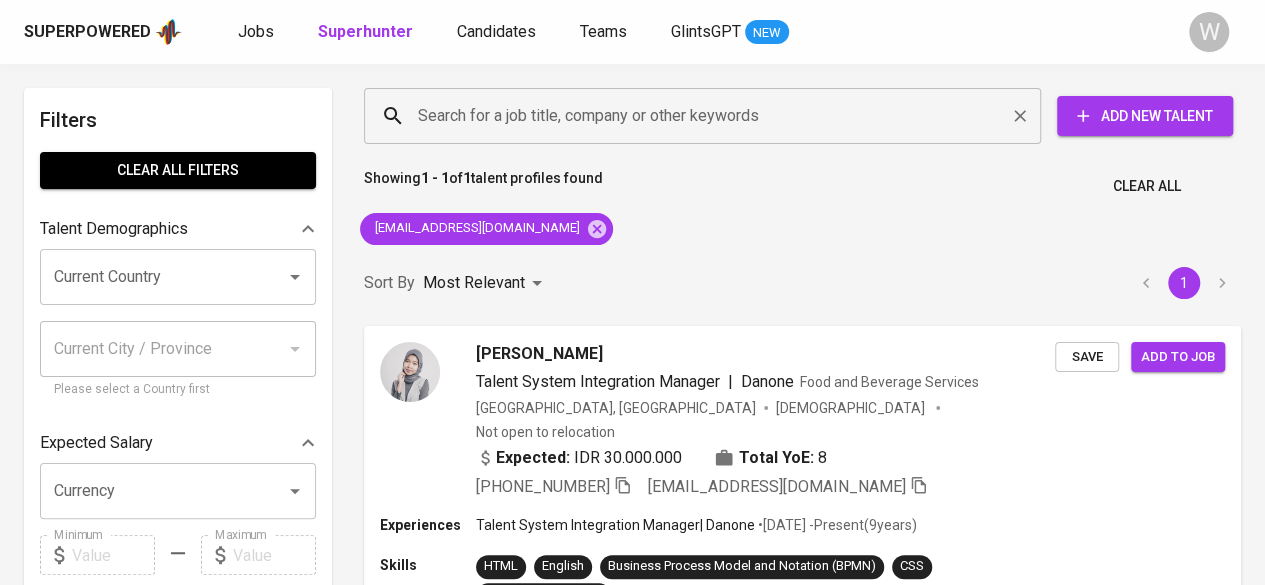 click on "Search for a job title, company or other keywords" at bounding box center [707, 116] 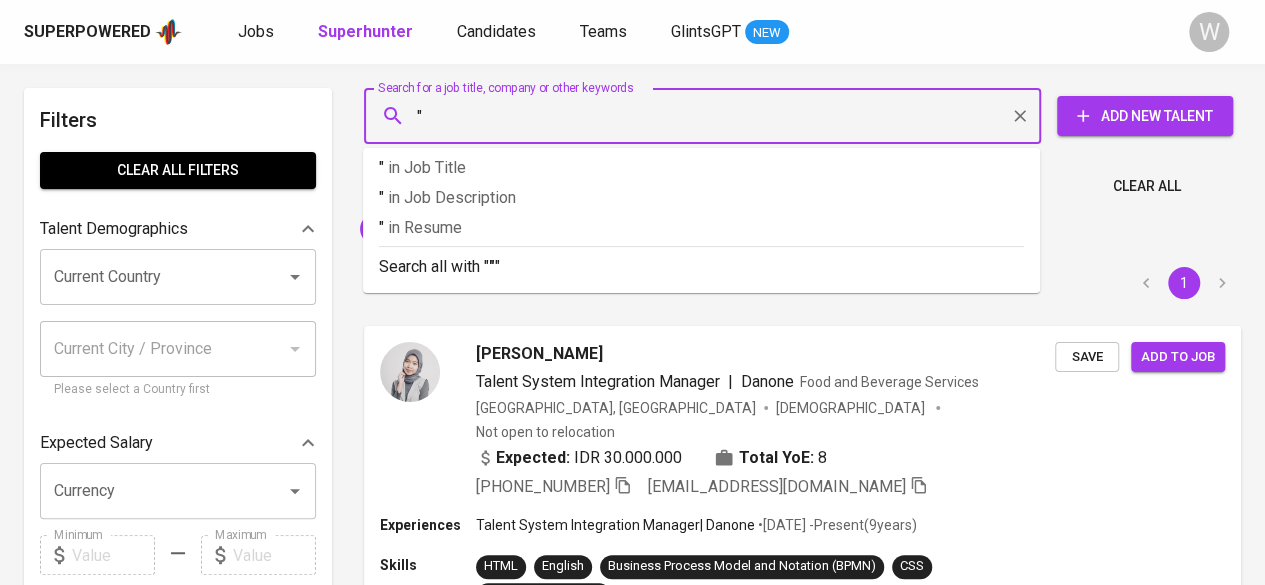 paste on "harinimahar@gmail.com" 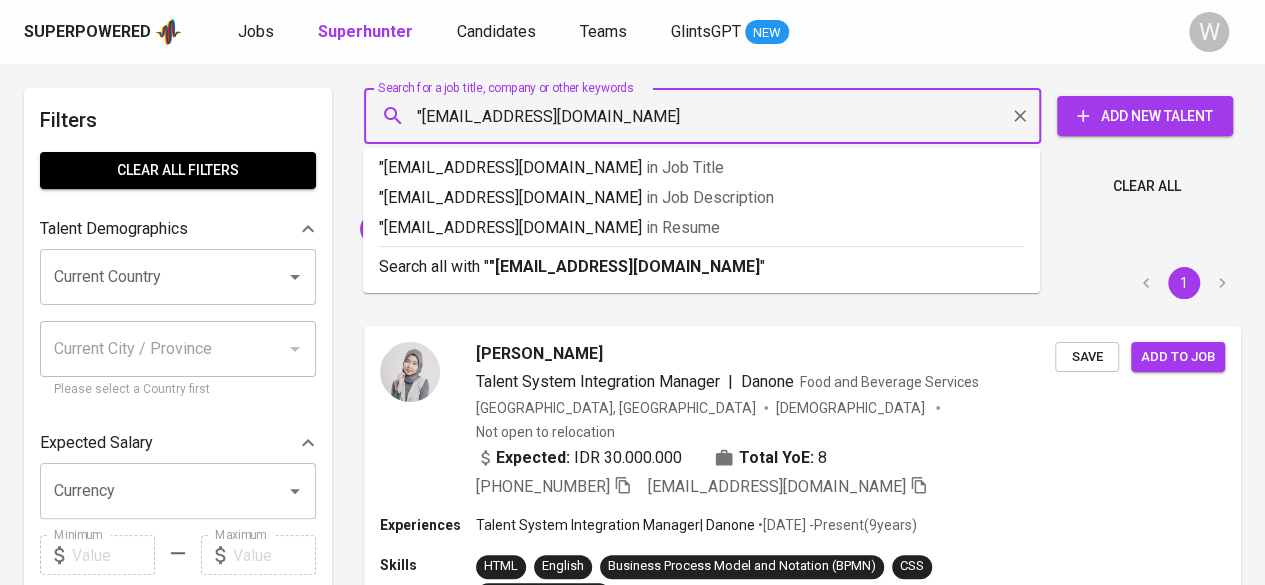 type on ""harinimahar@gmail.com"" 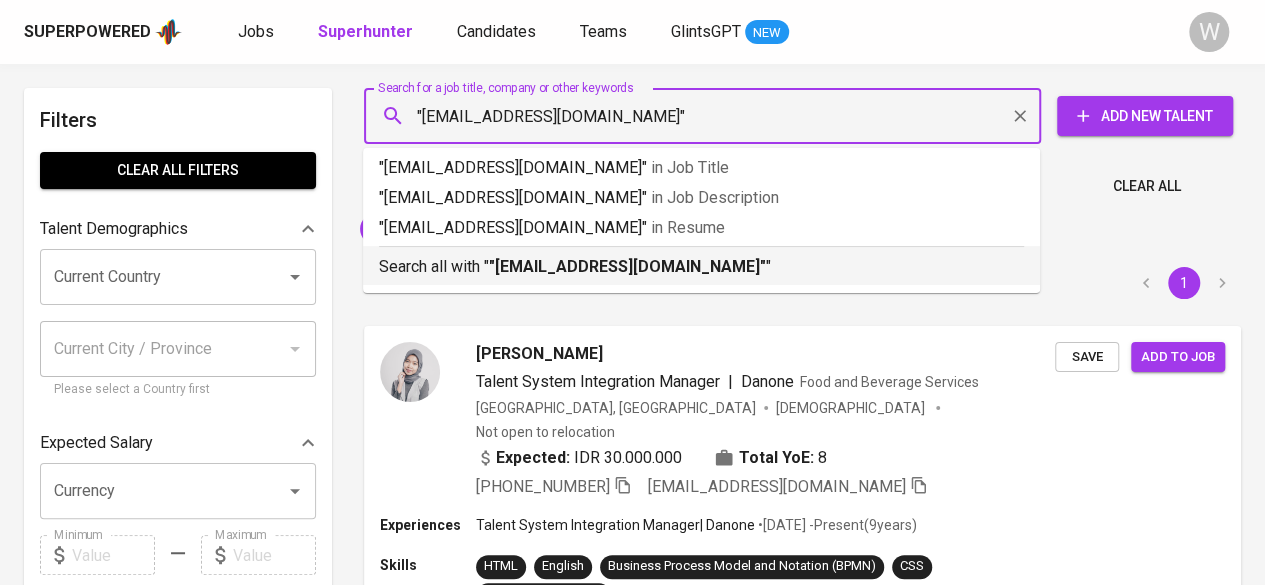 click on ""harinimahar@gmail.com"" at bounding box center [627, 266] 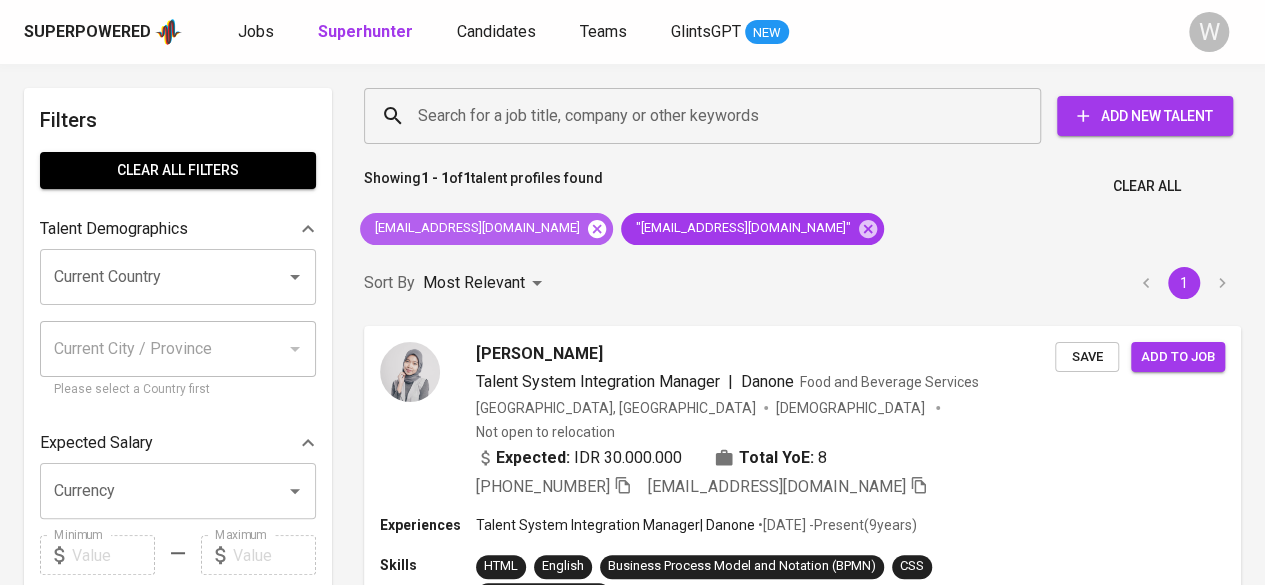 click 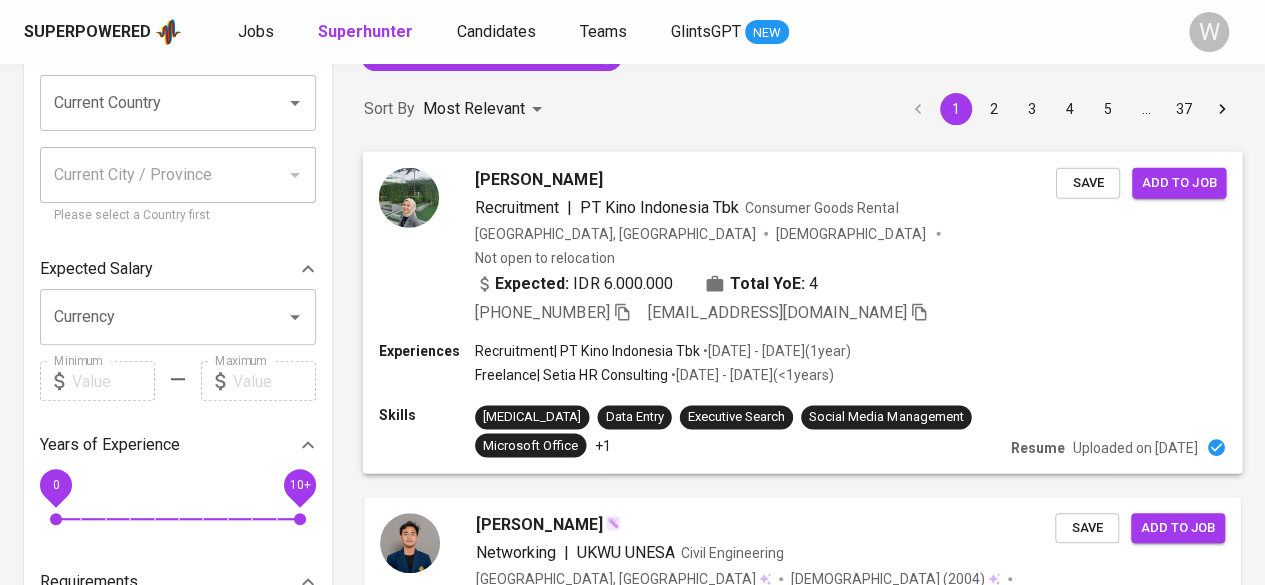 scroll, scrollTop: 72, scrollLeft: 0, axis: vertical 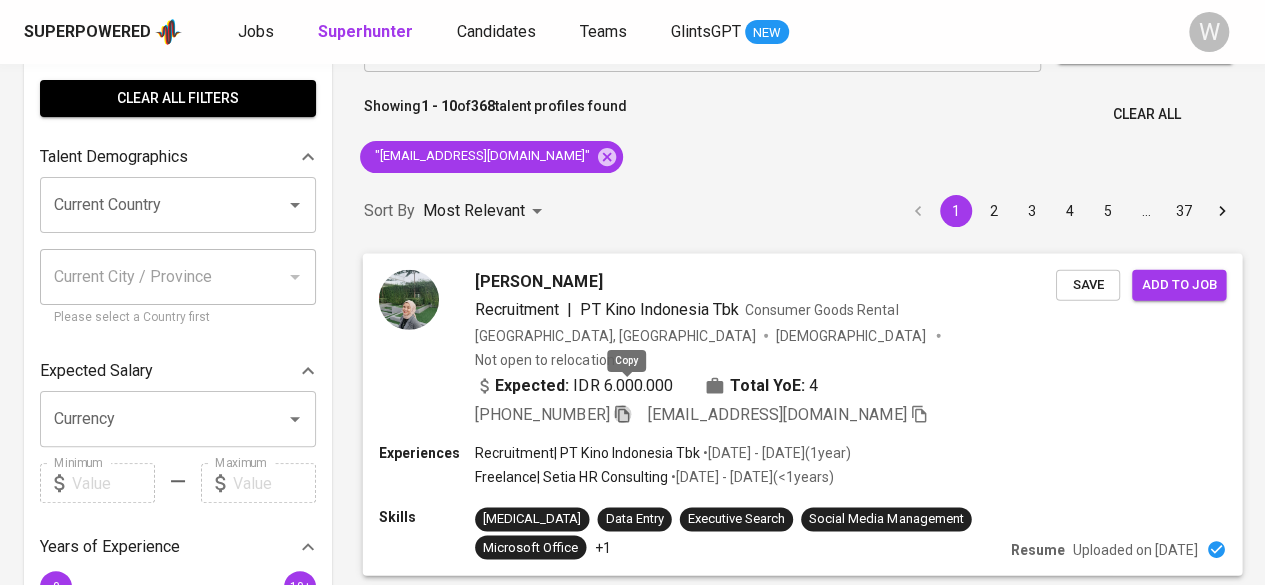 click 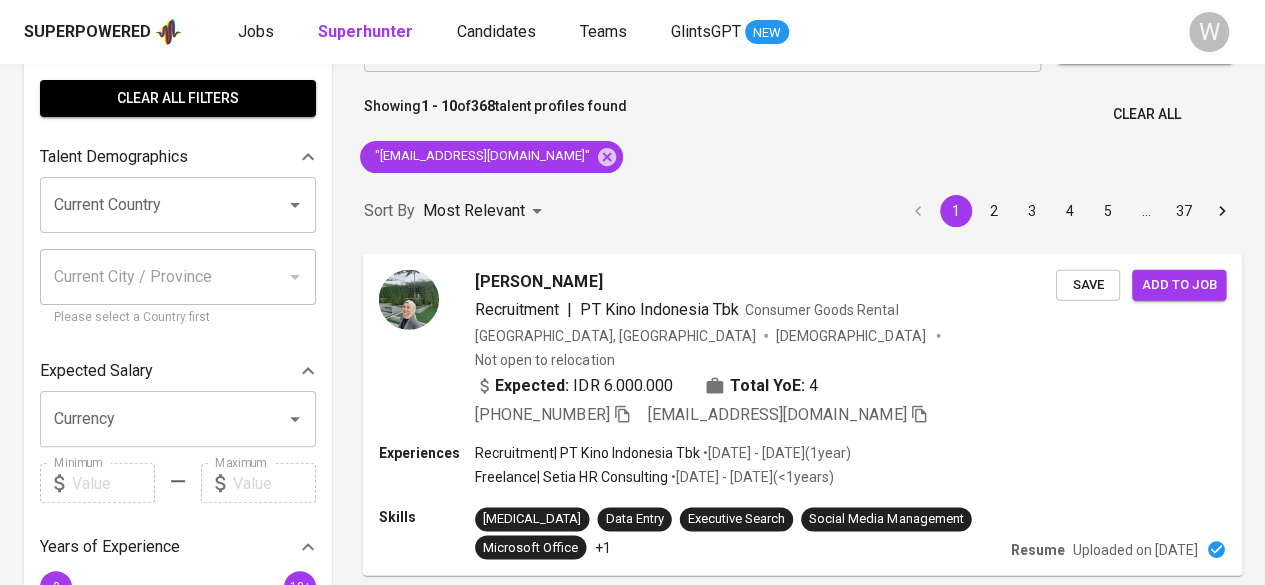 scroll, scrollTop: 0, scrollLeft: 0, axis: both 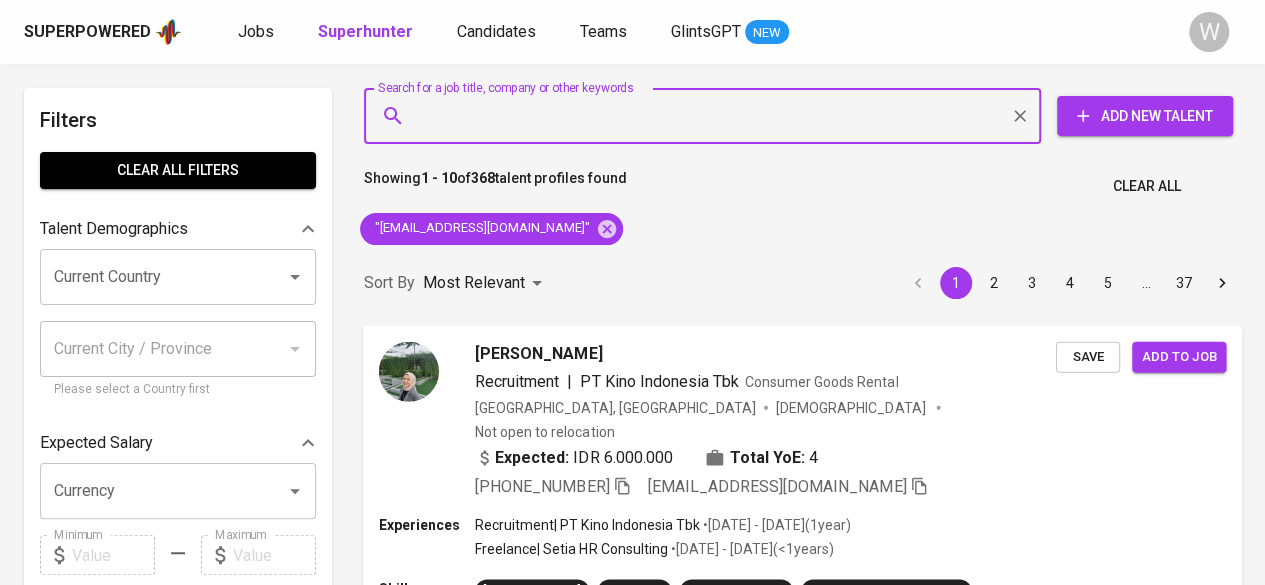 click on "Search for a job title, company or other keywords" at bounding box center (707, 116) 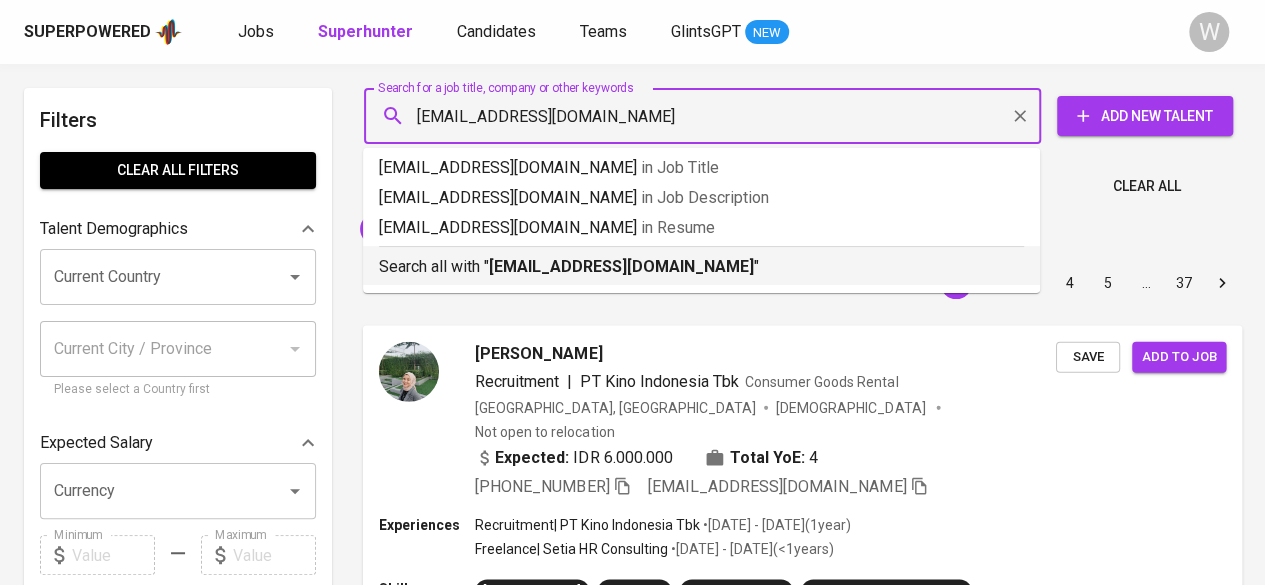 click on "vanypricillia@gmail.com" at bounding box center (621, 266) 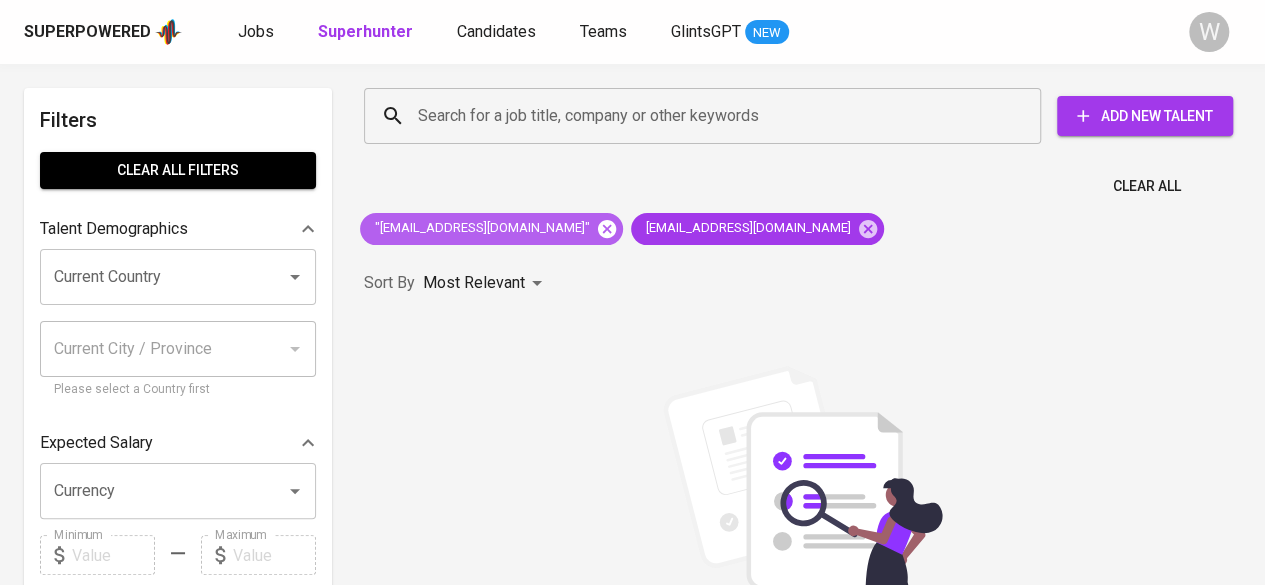 click 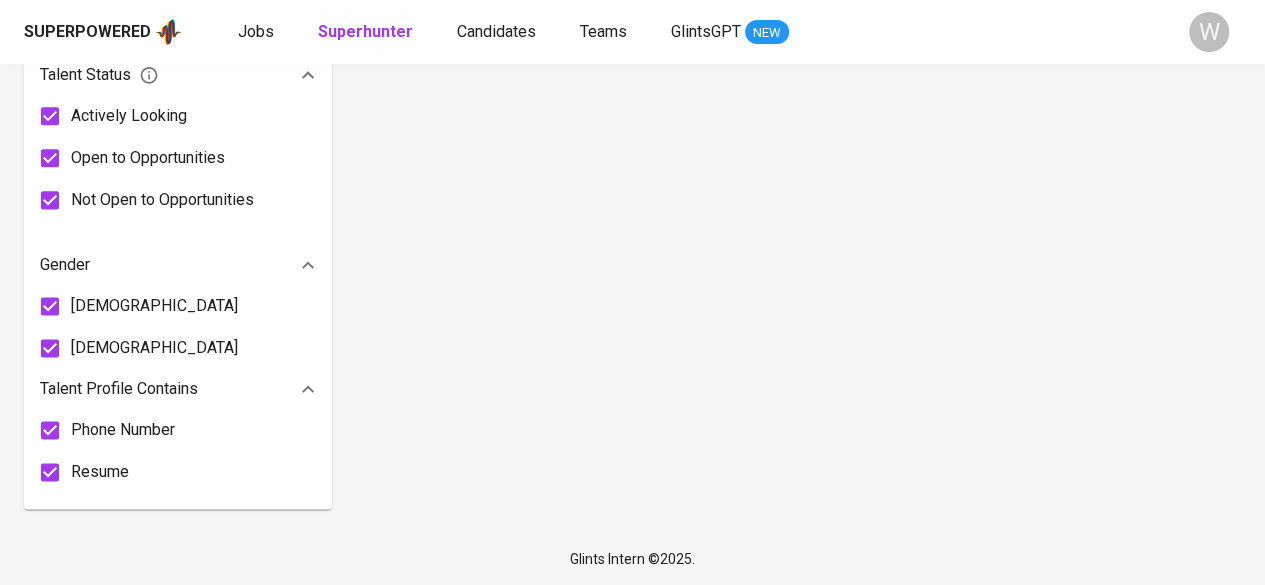 scroll, scrollTop: 0, scrollLeft: 0, axis: both 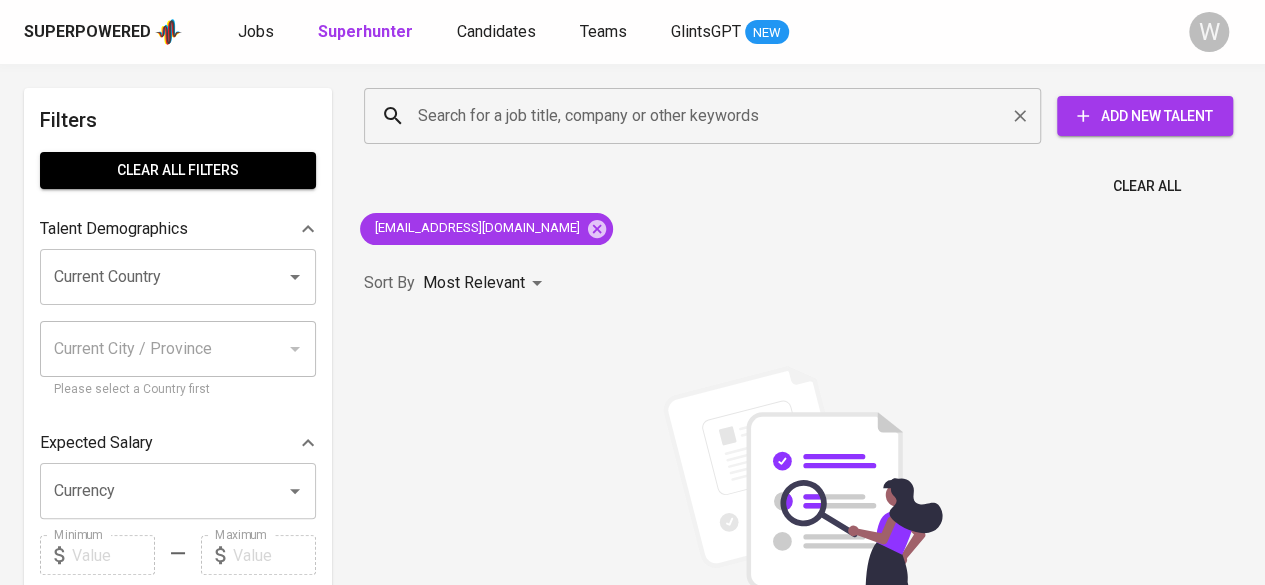 click on "Search for a job title, company or other keywords" at bounding box center [707, 116] 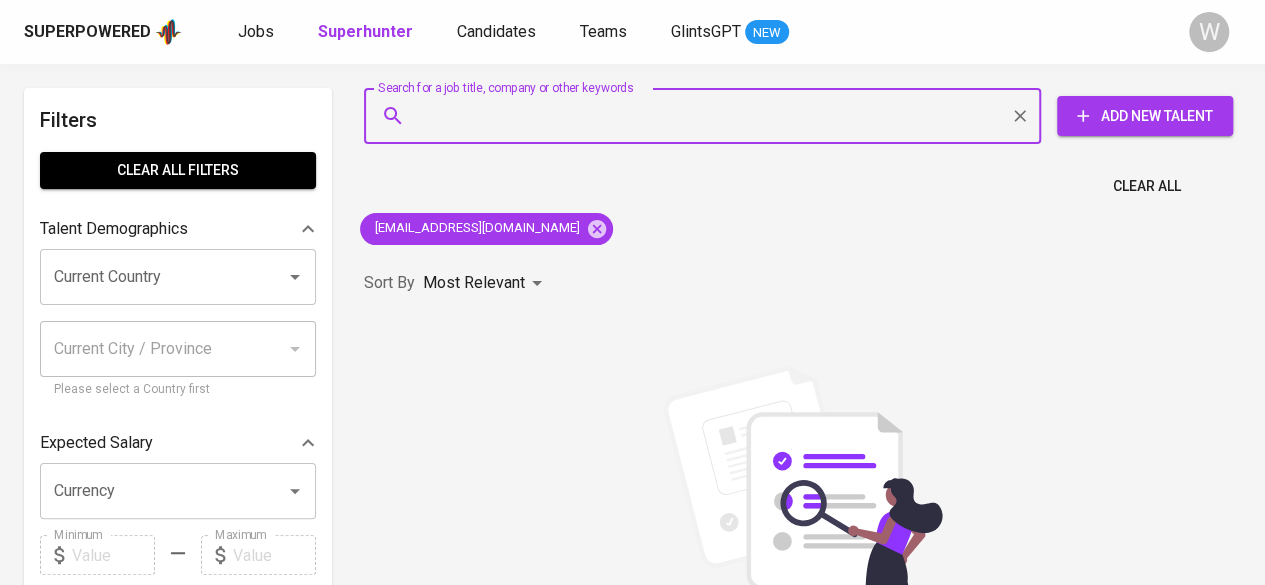 paste on "dhikayudano@gmail.com" 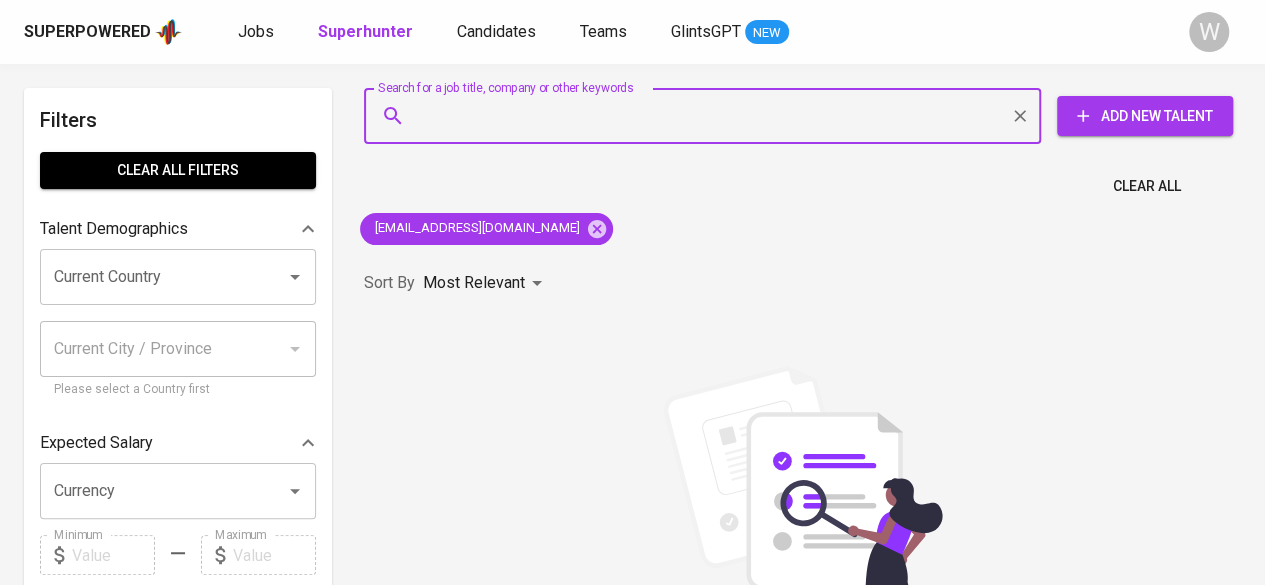 type on "dhikayudano@gmail.com" 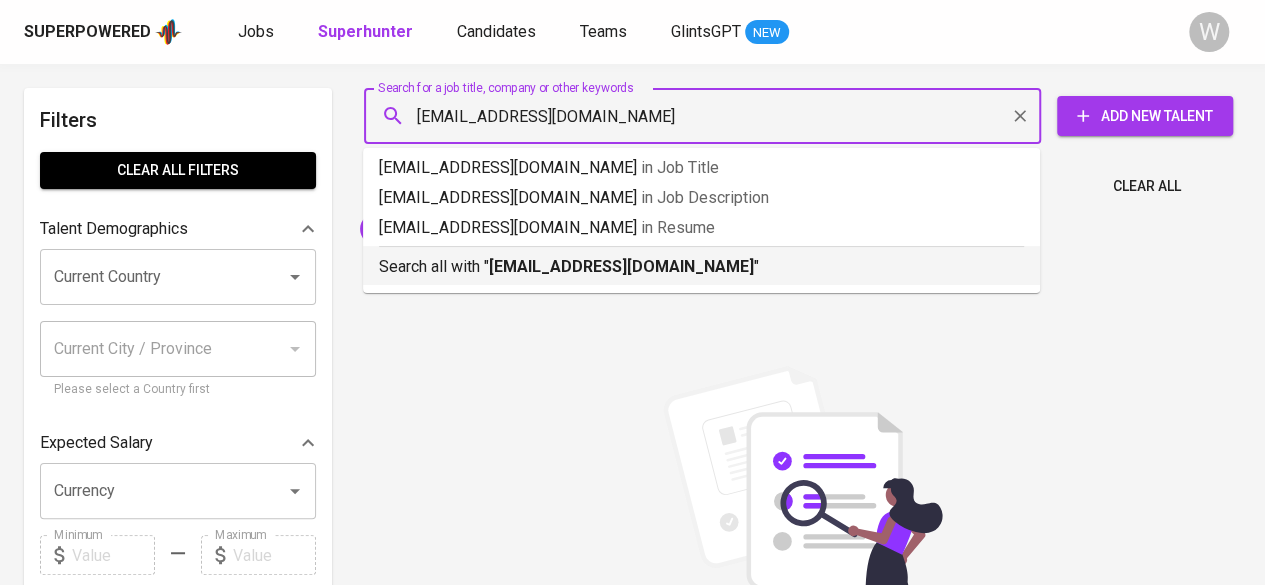 click on "dhikayudano@gmail.com" at bounding box center (621, 266) 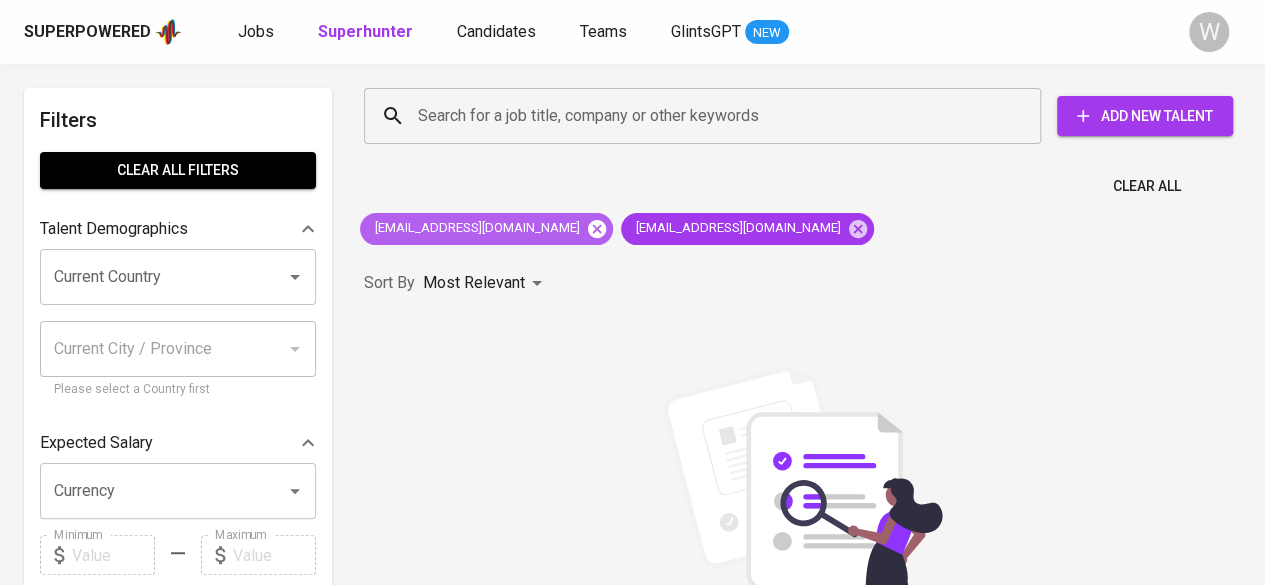 click 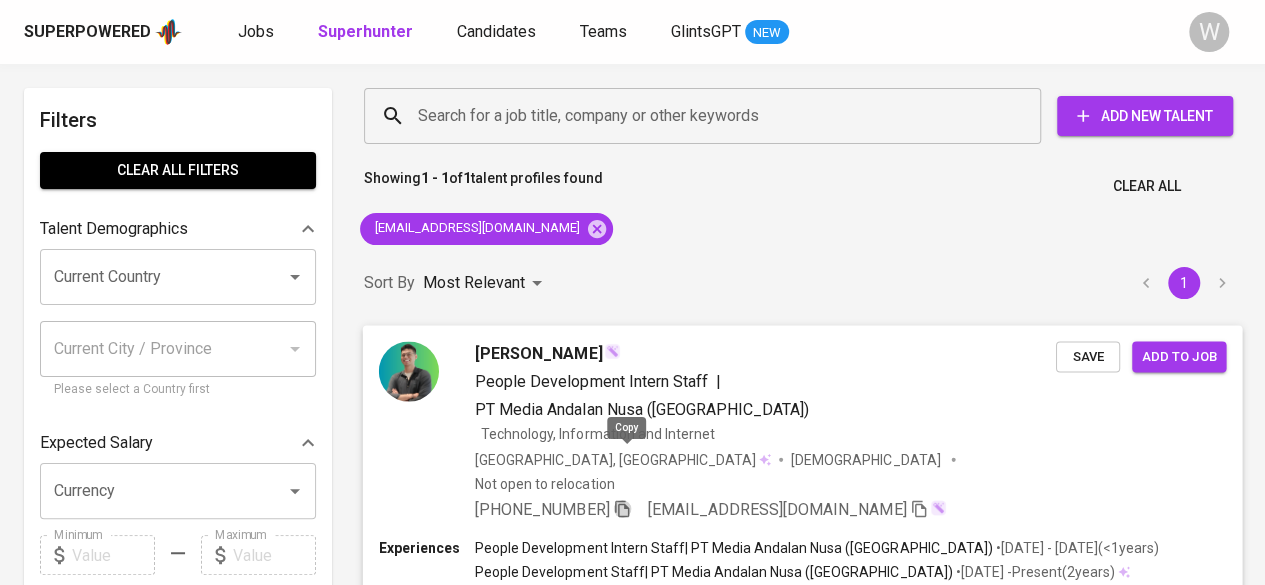 click 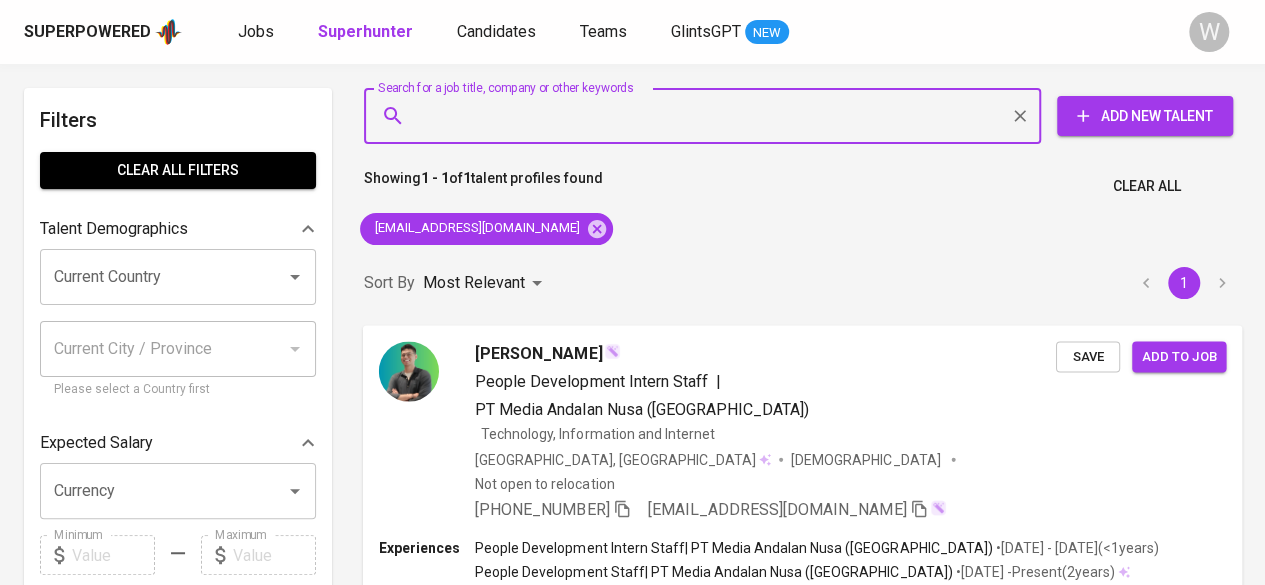 click on "Search for a job title, company or other keywords" at bounding box center (707, 116) 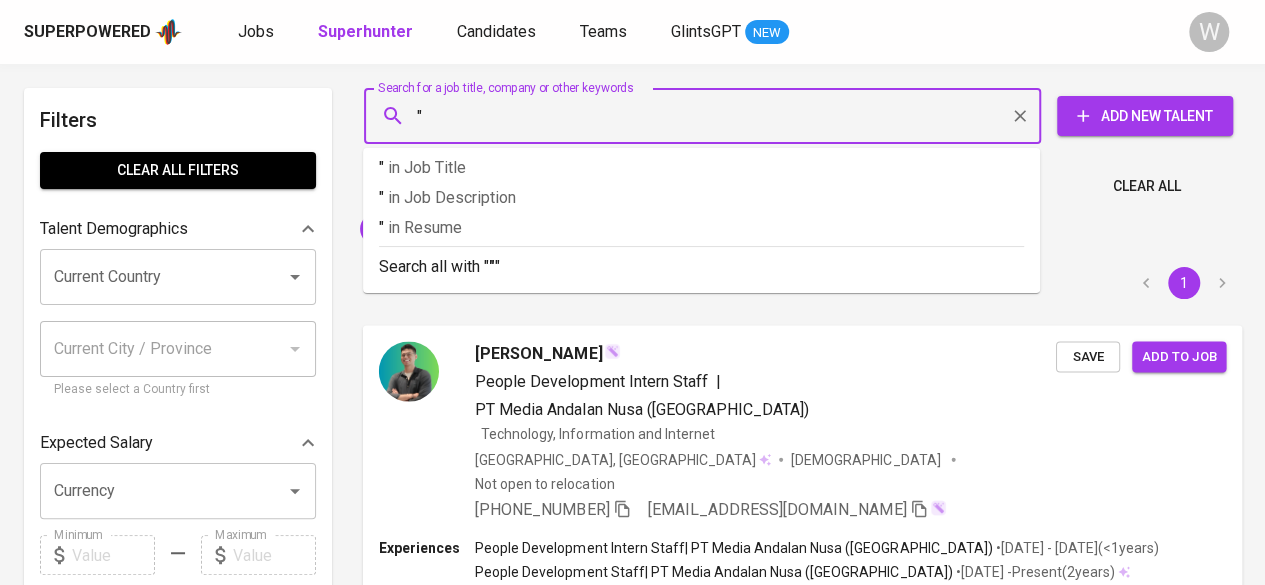 paste on "Frischa Vanya Esfandiary" 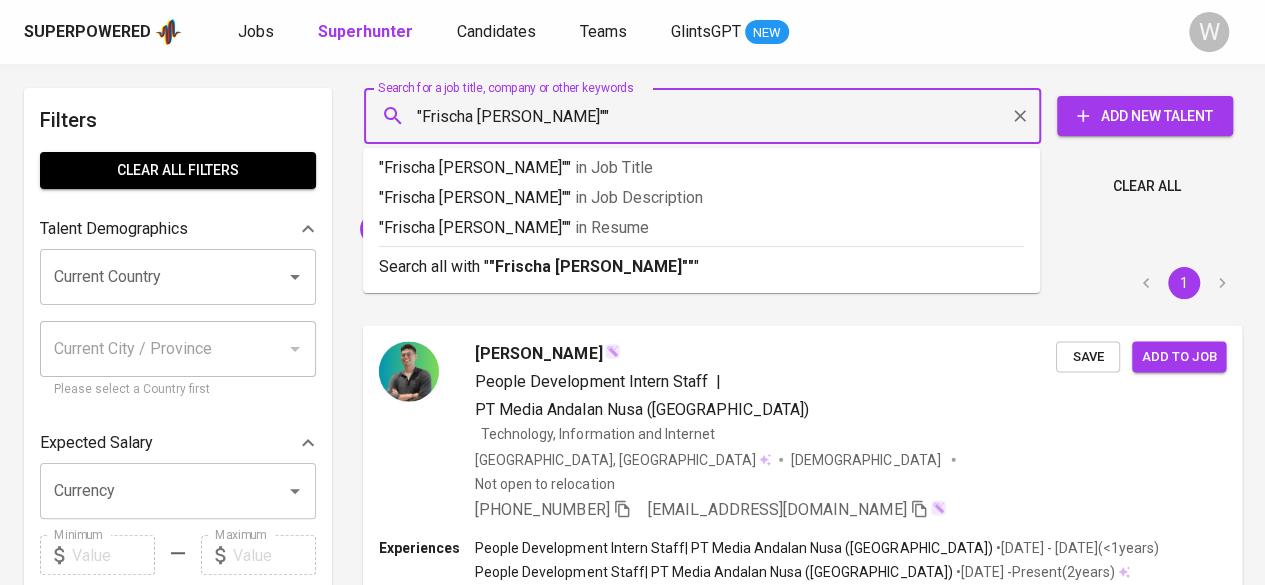 type on ""Frischa Vanya Esfandiary"" 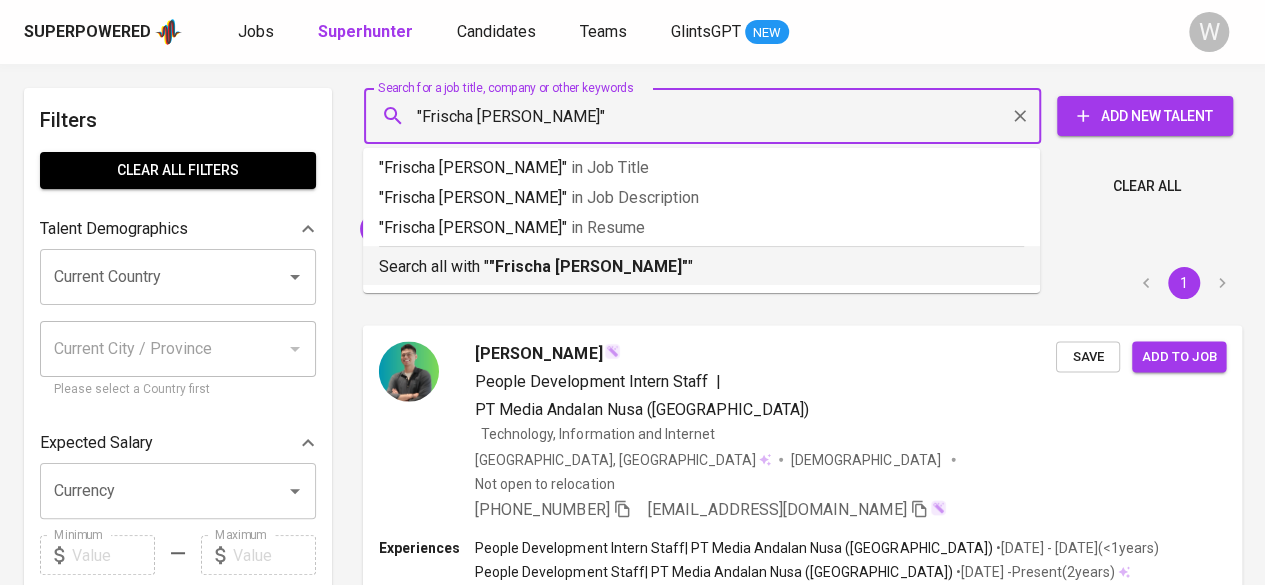 click on ""Frischa Vanya Esfandiary"" at bounding box center [588, 266] 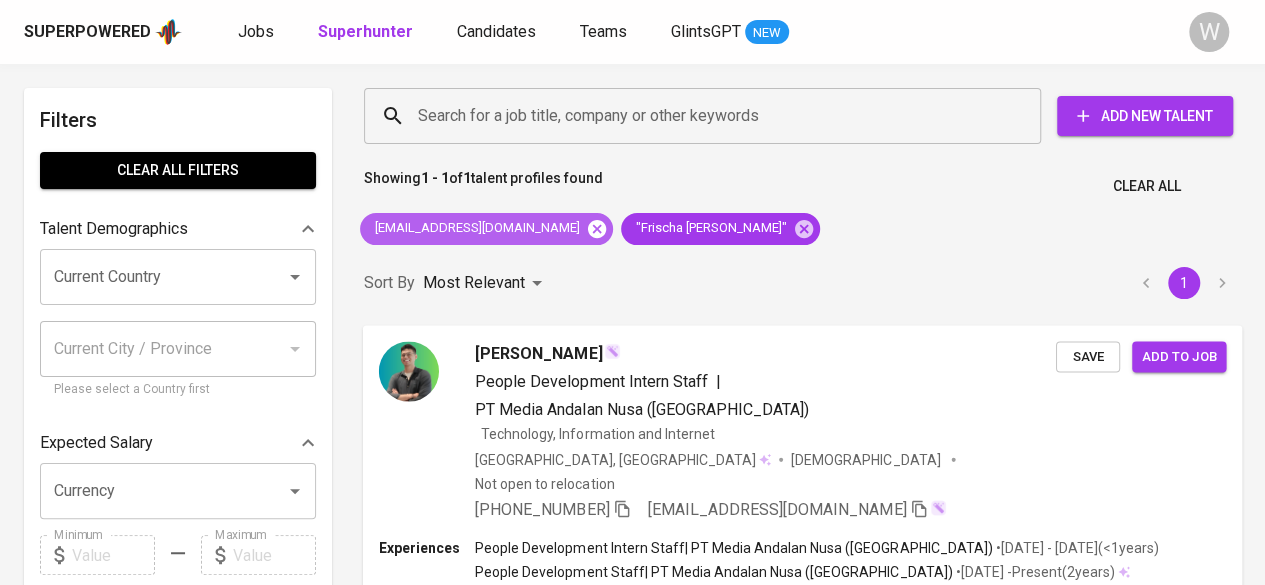click 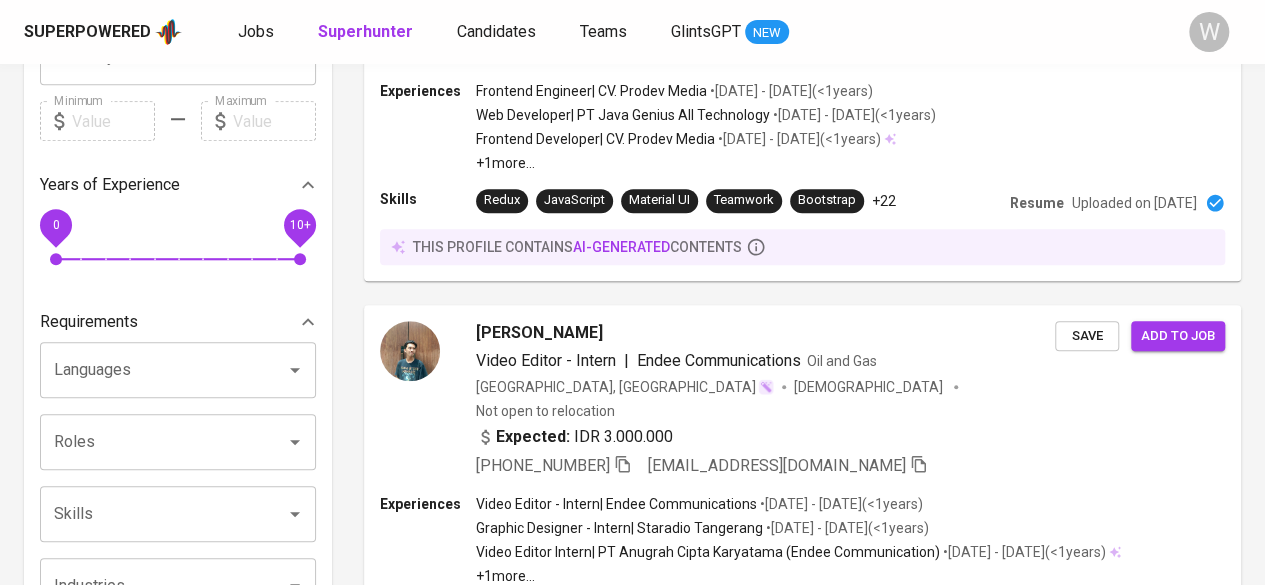 scroll, scrollTop: 0, scrollLeft: 0, axis: both 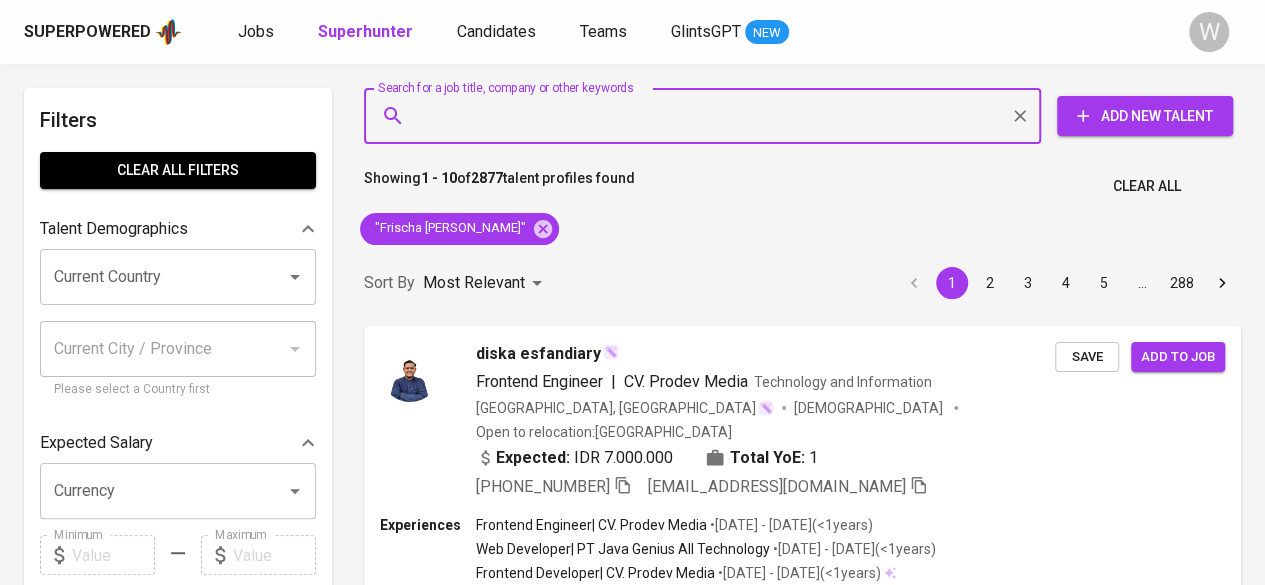 click on "Search for a job title, company or other keywords" at bounding box center [707, 116] 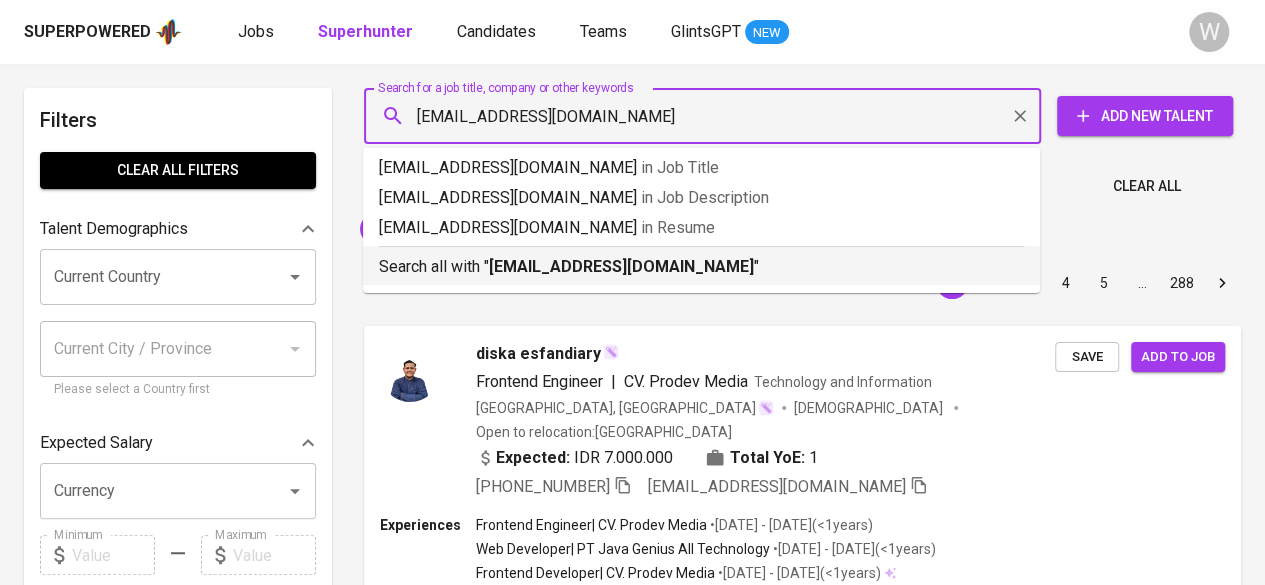 click on "Search all with " andarutaqisha@gmail.com "" at bounding box center (701, 267) 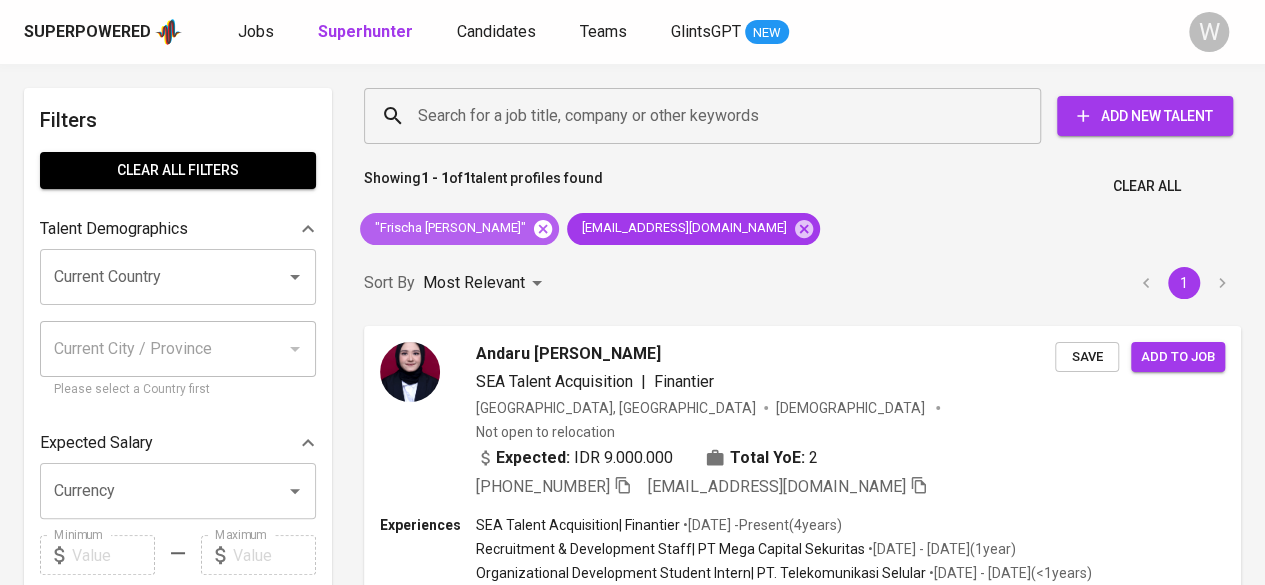 click 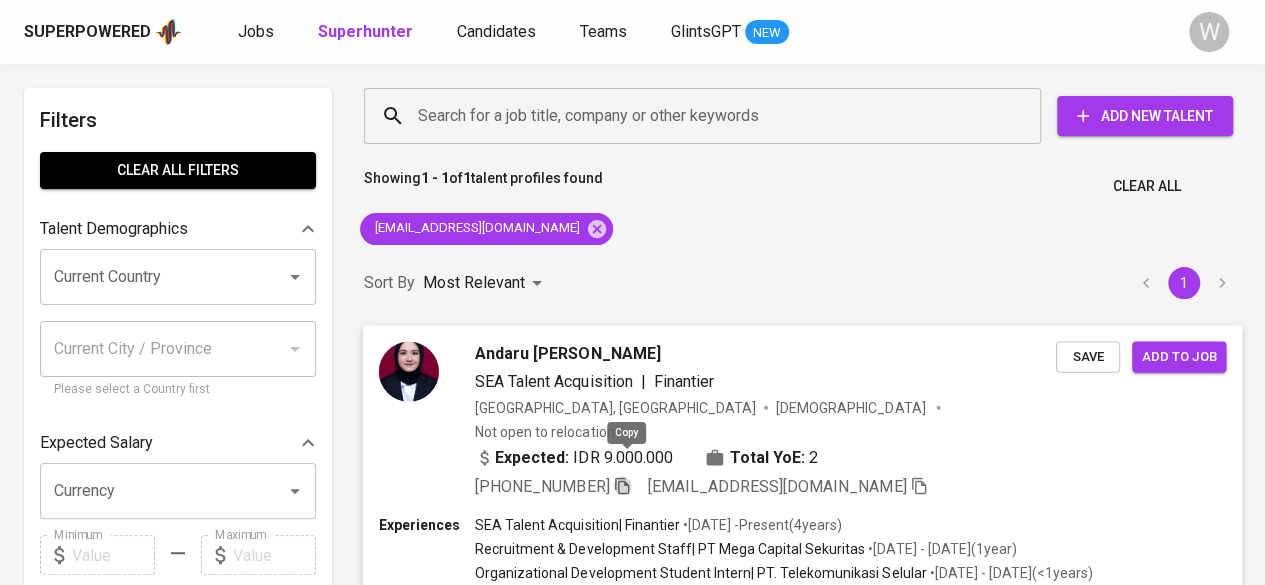 click 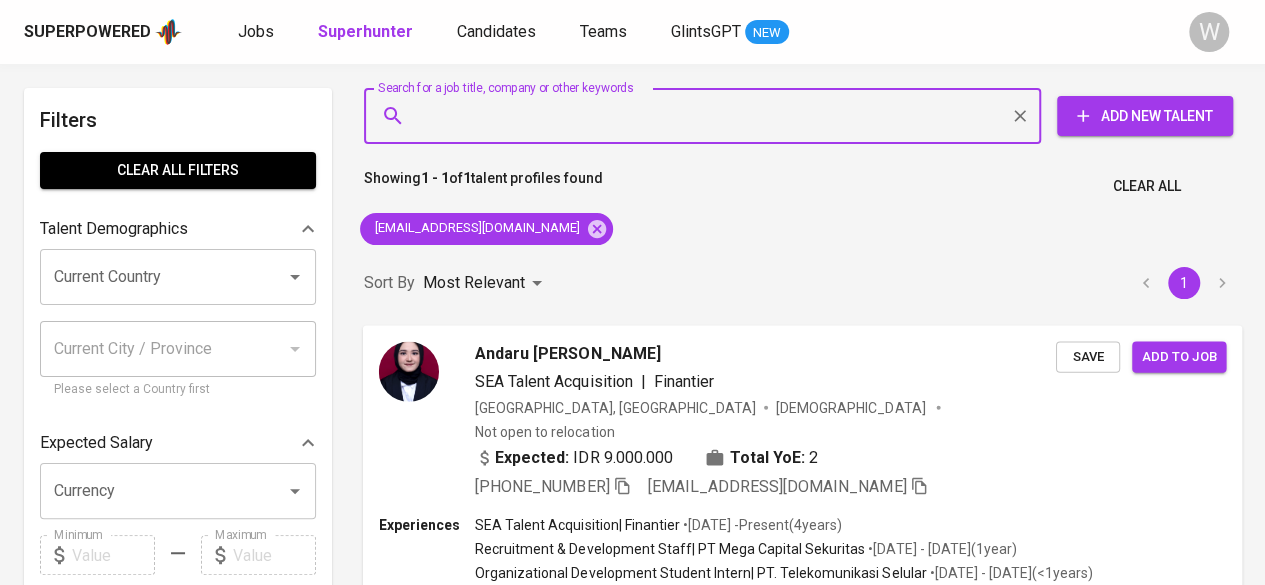 click on "Search for a job title, company or other keywords" at bounding box center (707, 116) 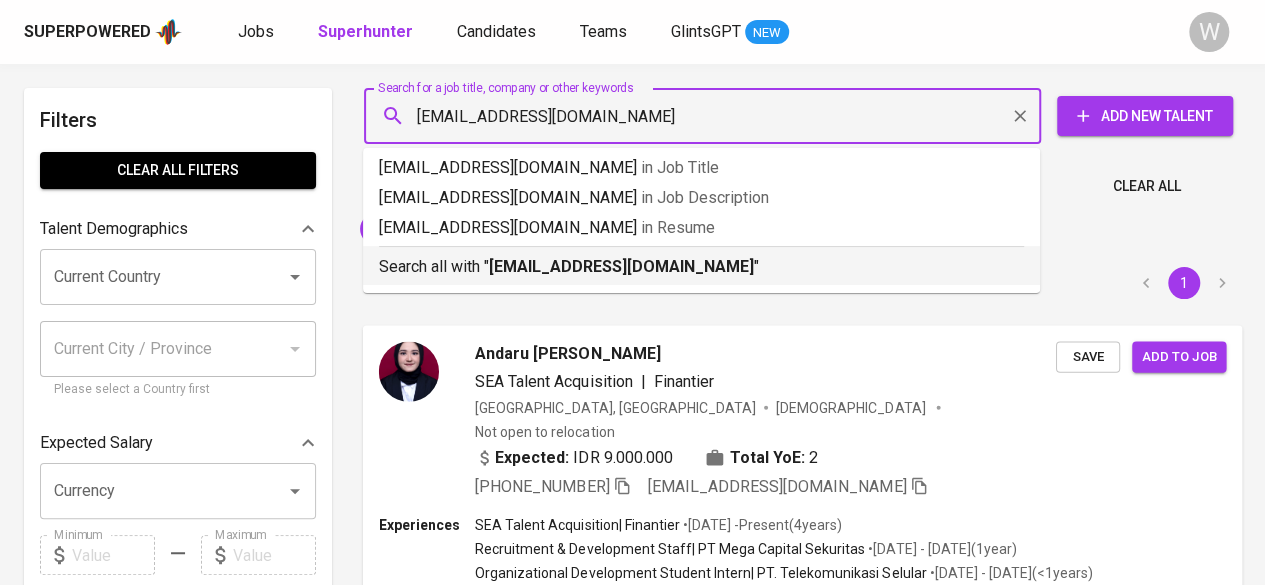 click on "rachmaputra@gmail.com" at bounding box center [621, 266] 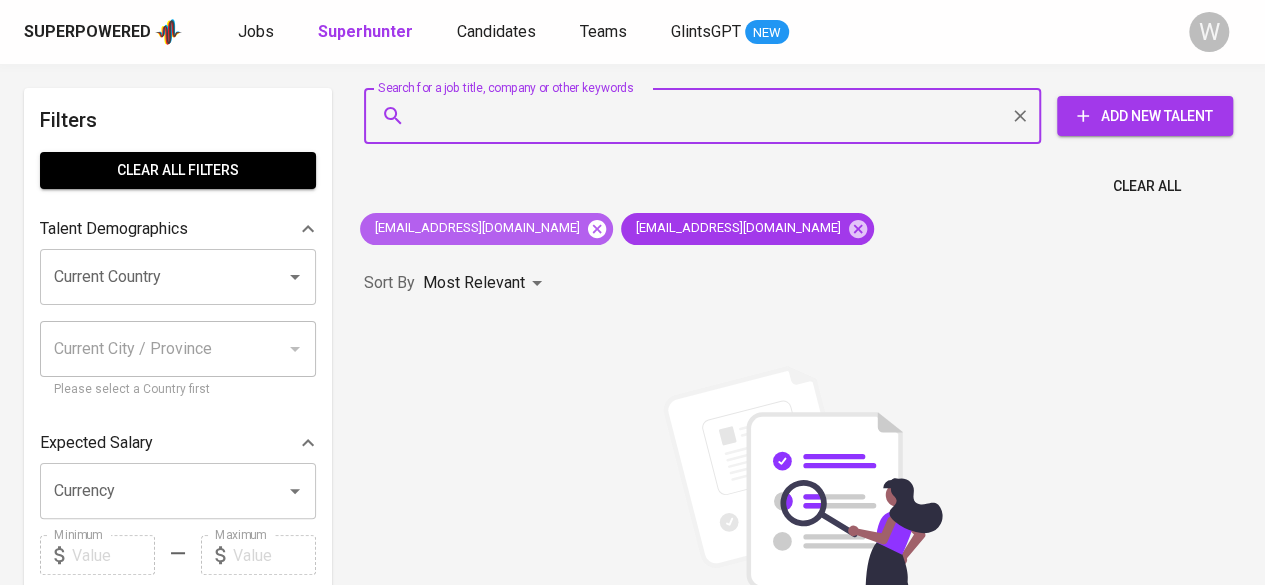 click 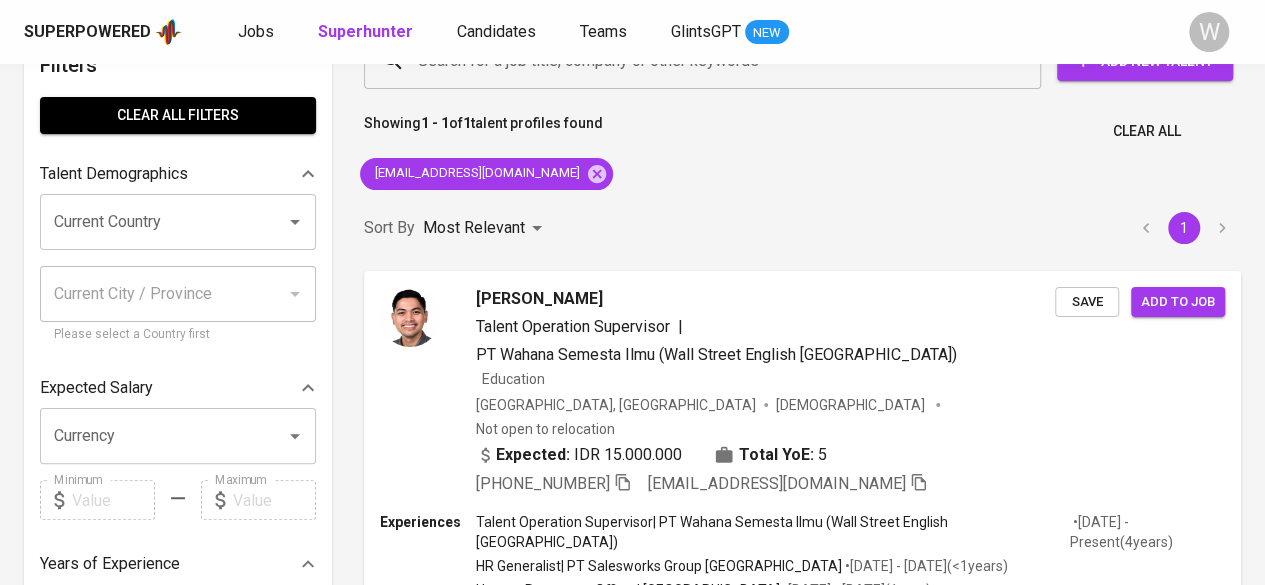 scroll, scrollTop: 56, scrollLeft: 0, axis: vertical 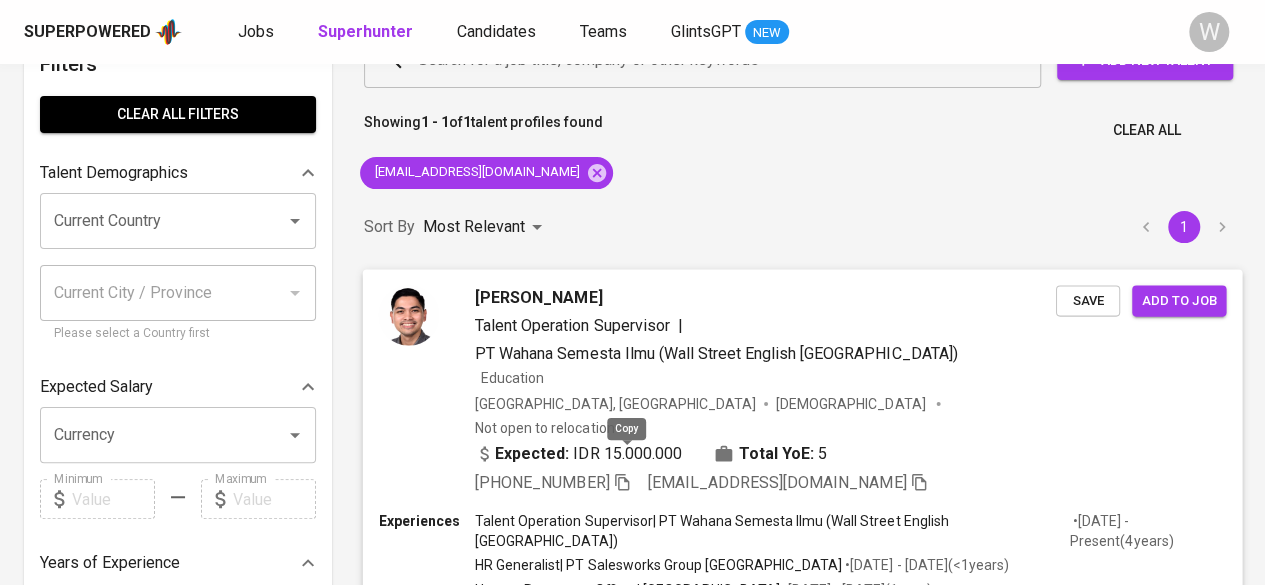 click 